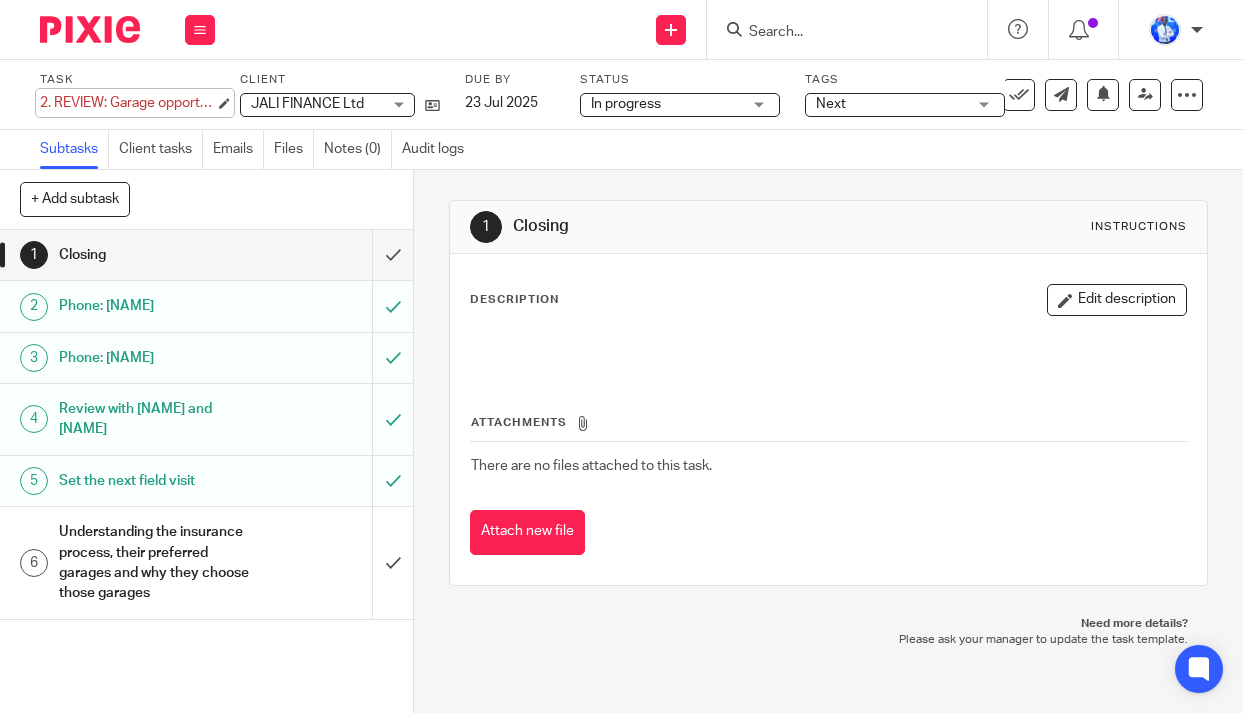 scroll, scrollTop: 0, scrollLeft: 0, axis: both 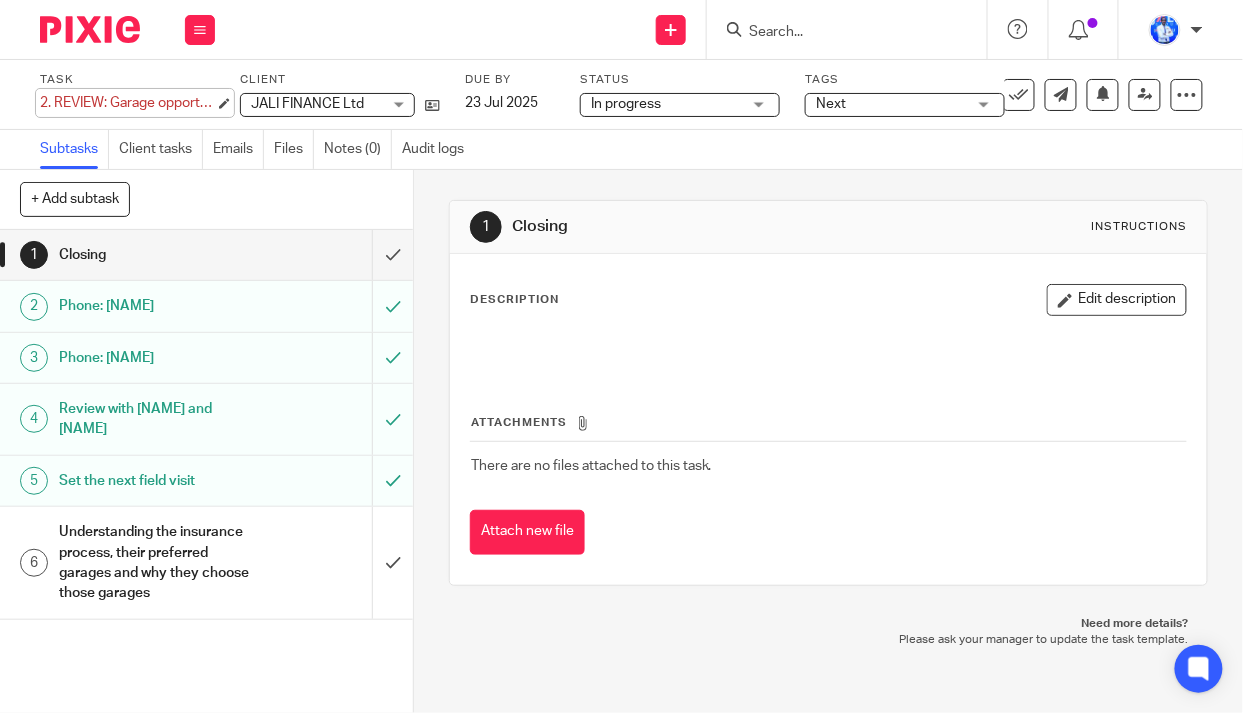 click on "2. REVIEW: Garage opportunity   Save
2. REVIEW: Garage opportunity" at bounding box center [127, 103] 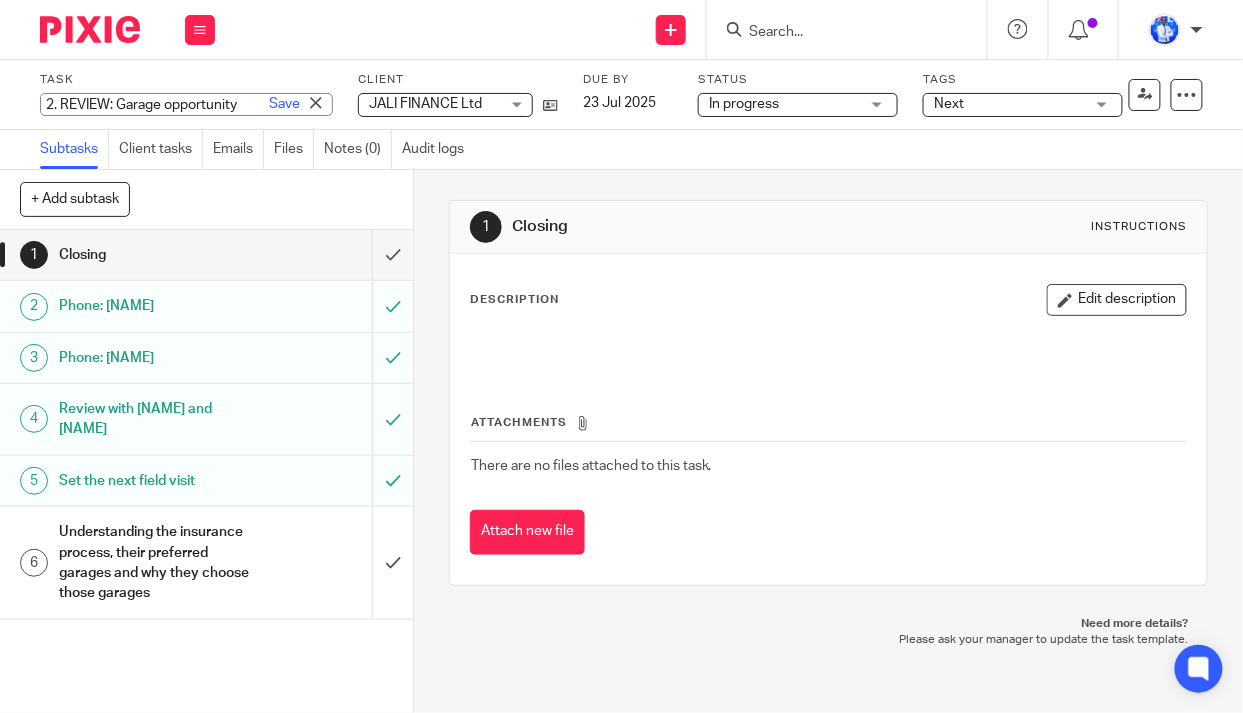 click on "2. REVIEW: Garage opportunity" at bounding box center [186, 104] 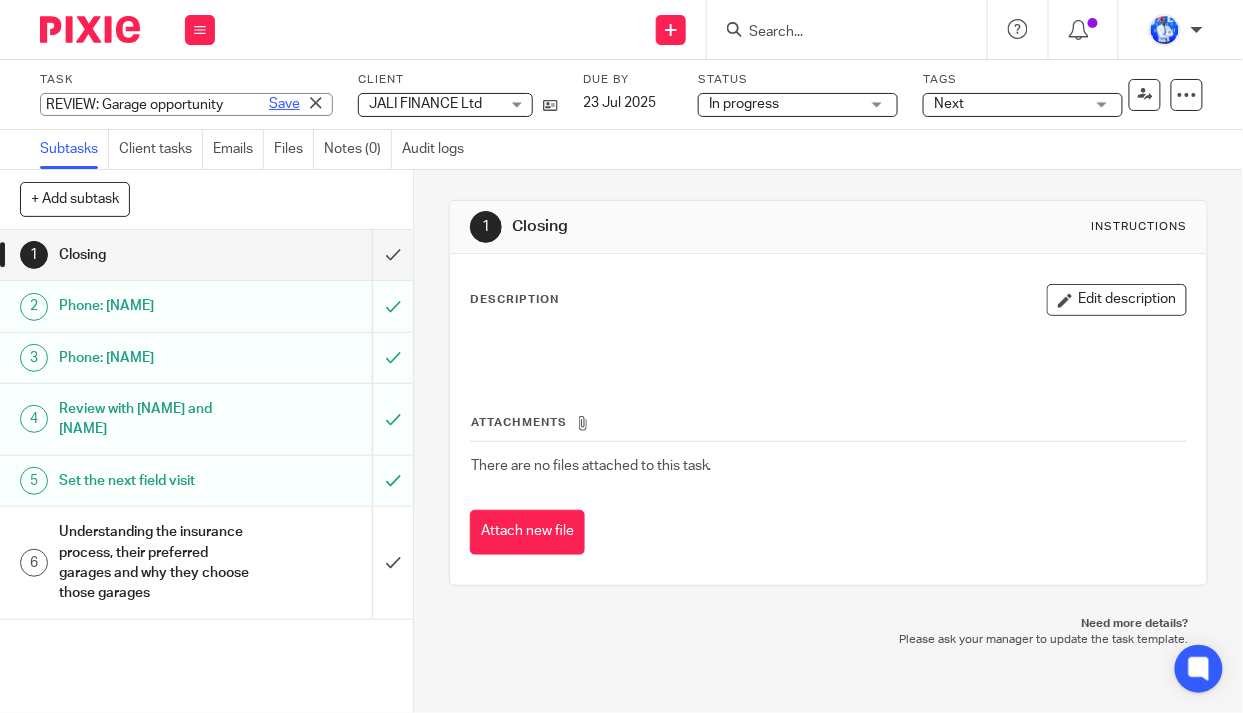 type on "REVIEW: Garage opportunity" 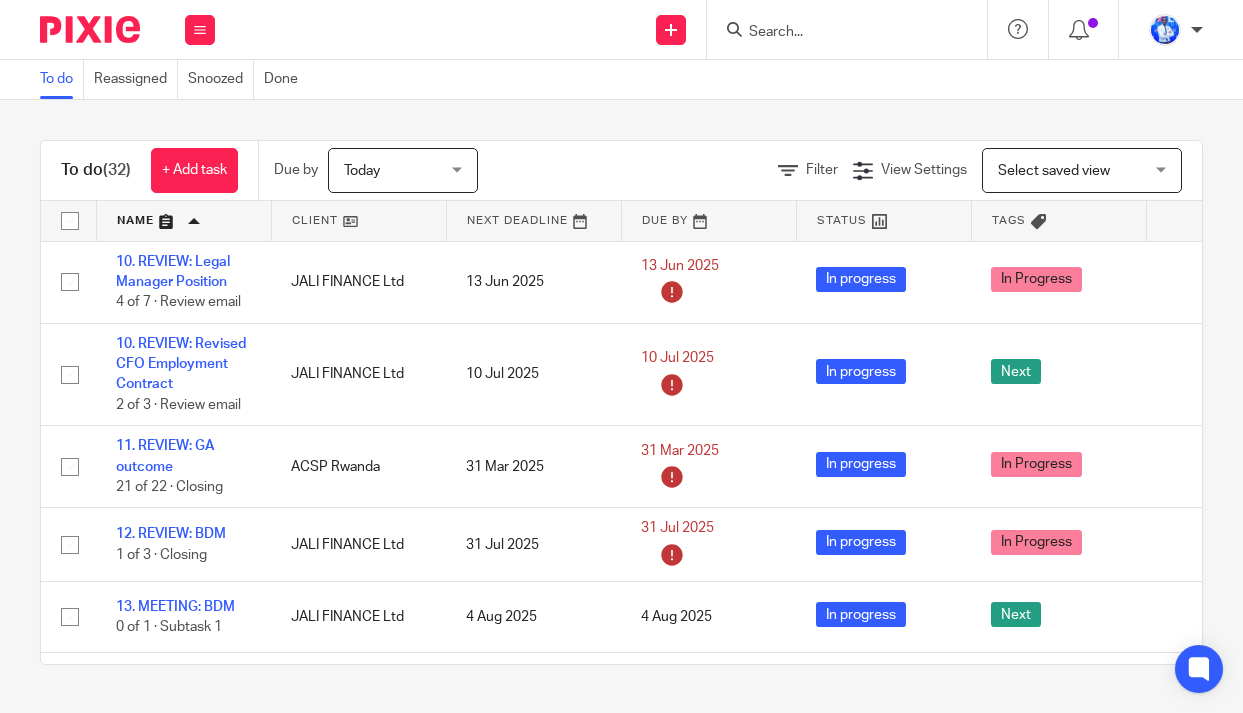 scroll, scrollTop: 0, scrollLeft: 0, axis: both 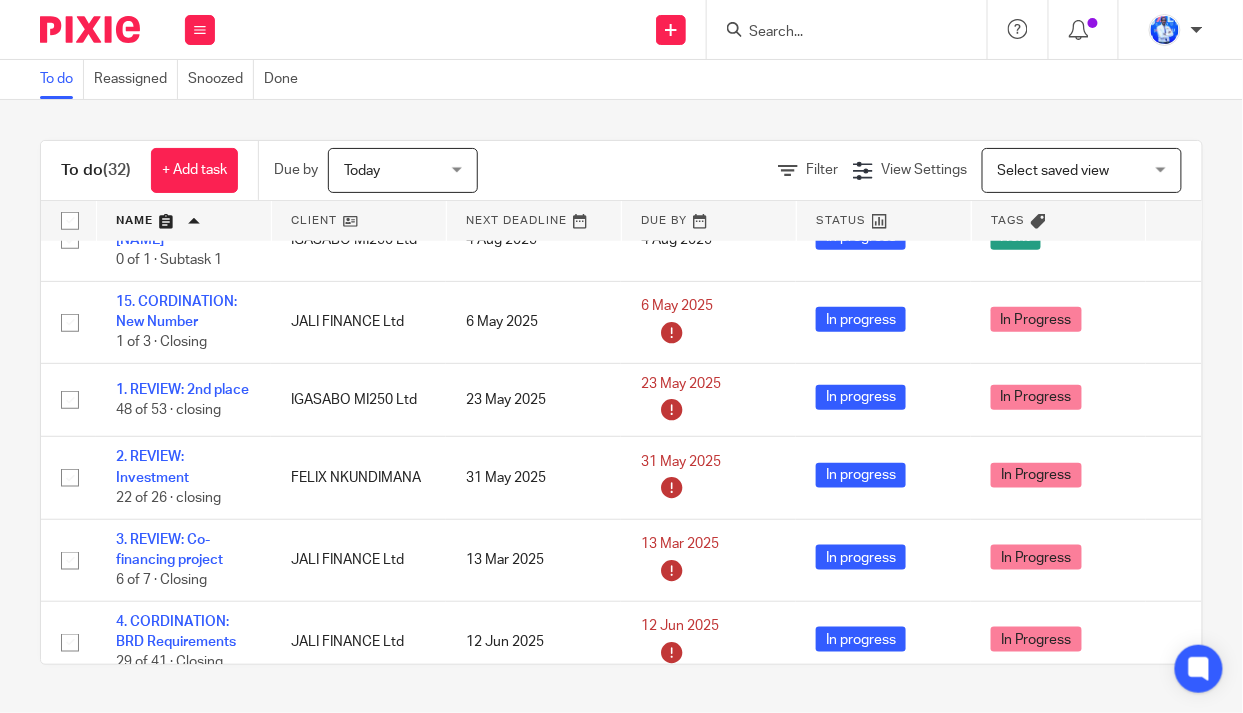drag, startPoint x: 156, startPoint y: 482, endPoint x: 0, endPoint y: 499, distance: 156.92355 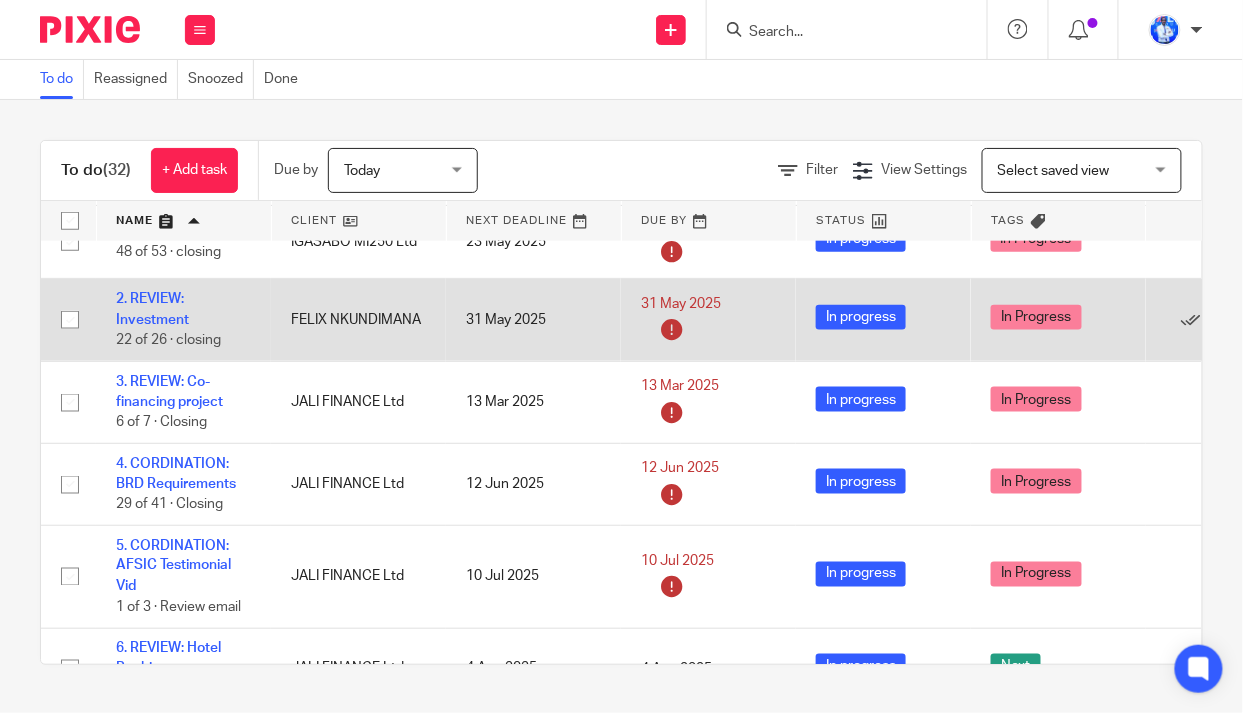 scroll, scrollTop: 636, scrollLeft: 0, axis: vertical 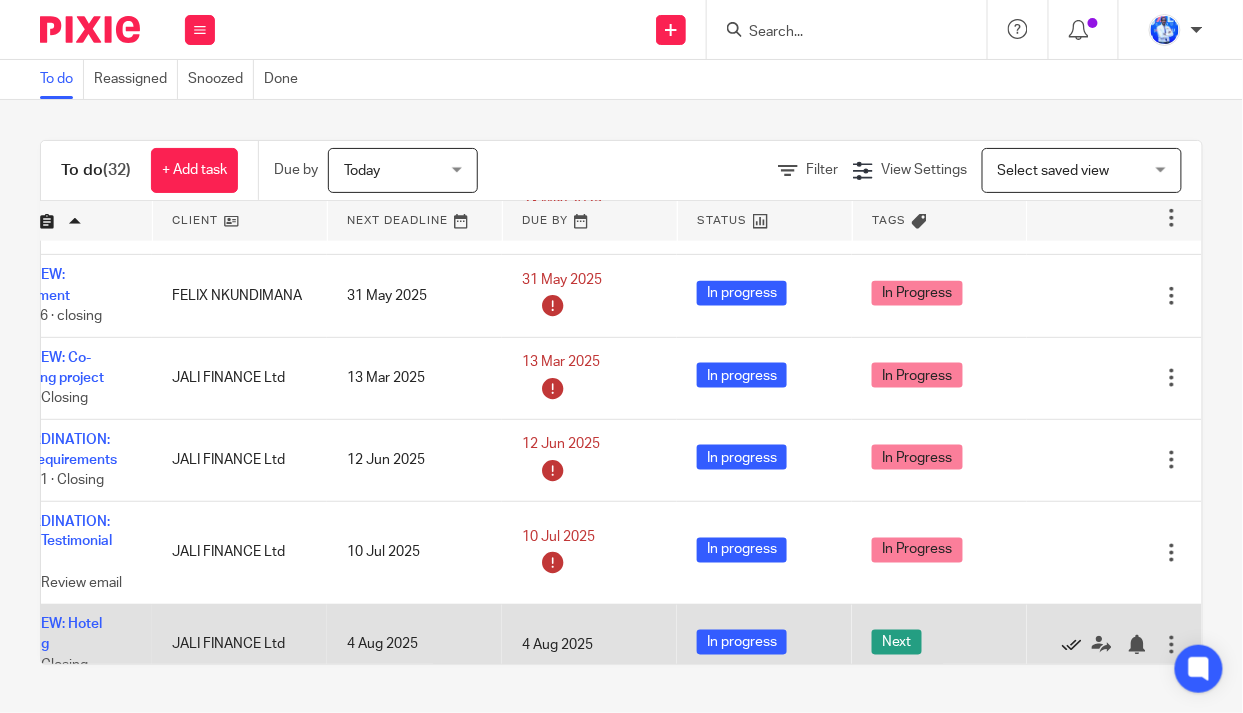 click at bounding box center (1072, 645) 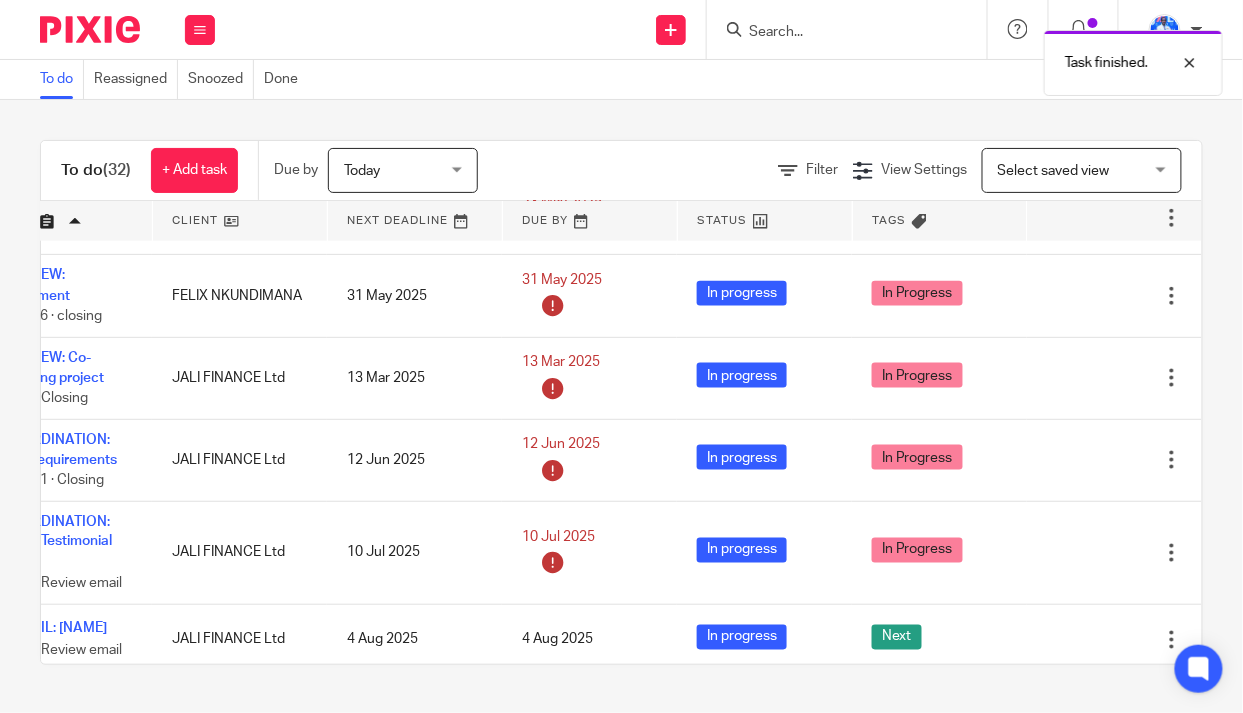 scroll, scrollTop: 909, scrollLeft: 143, axis: both 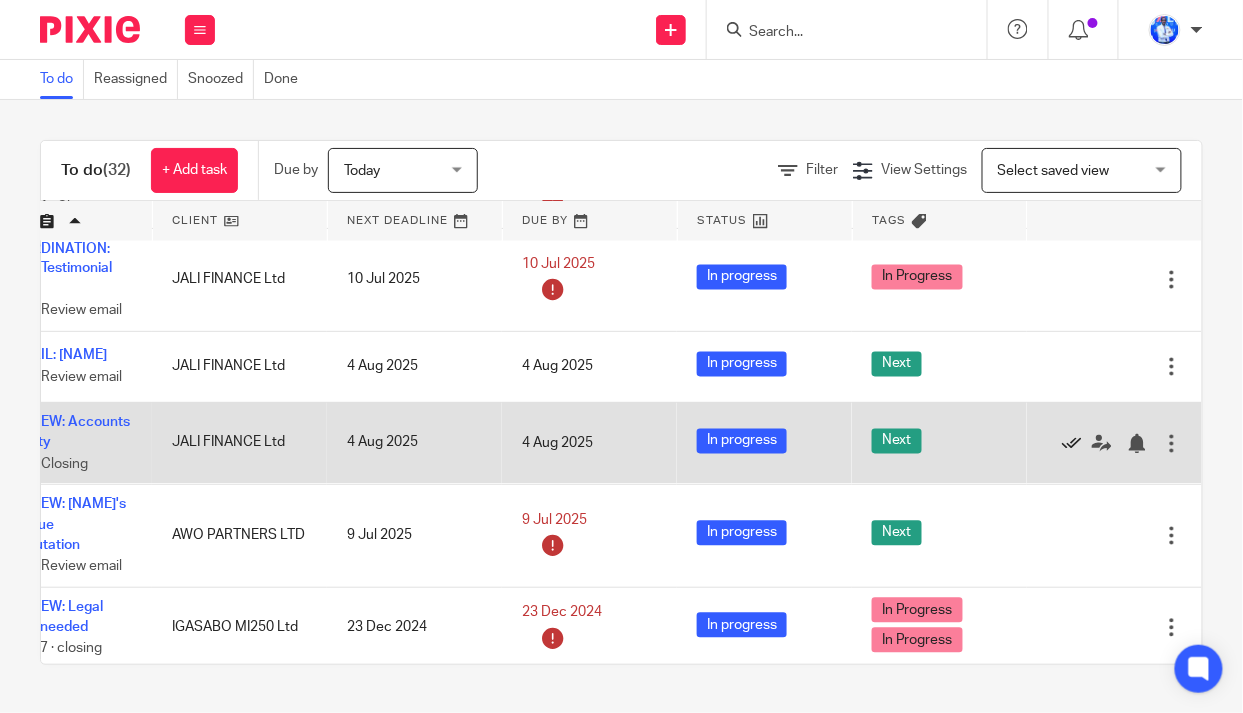 click at bounding box center [1072, 444] 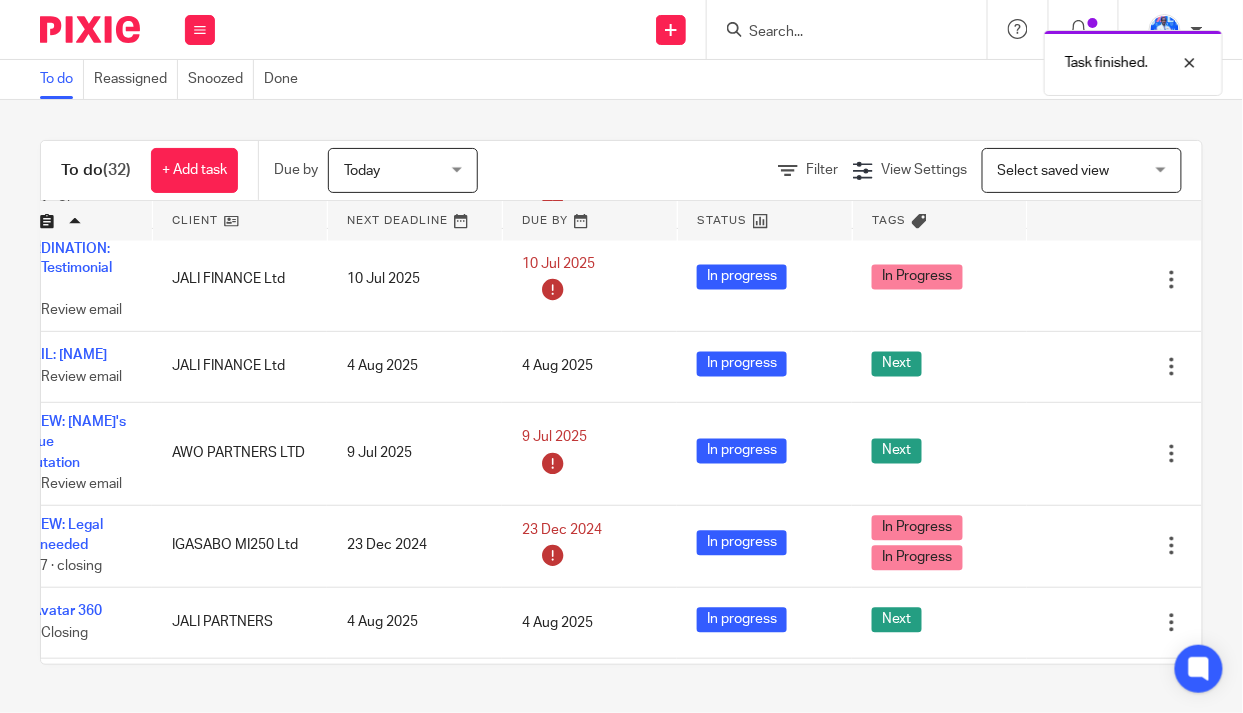 scroll, scrollTop: 909, scrollLeft: 0, axis: vertical 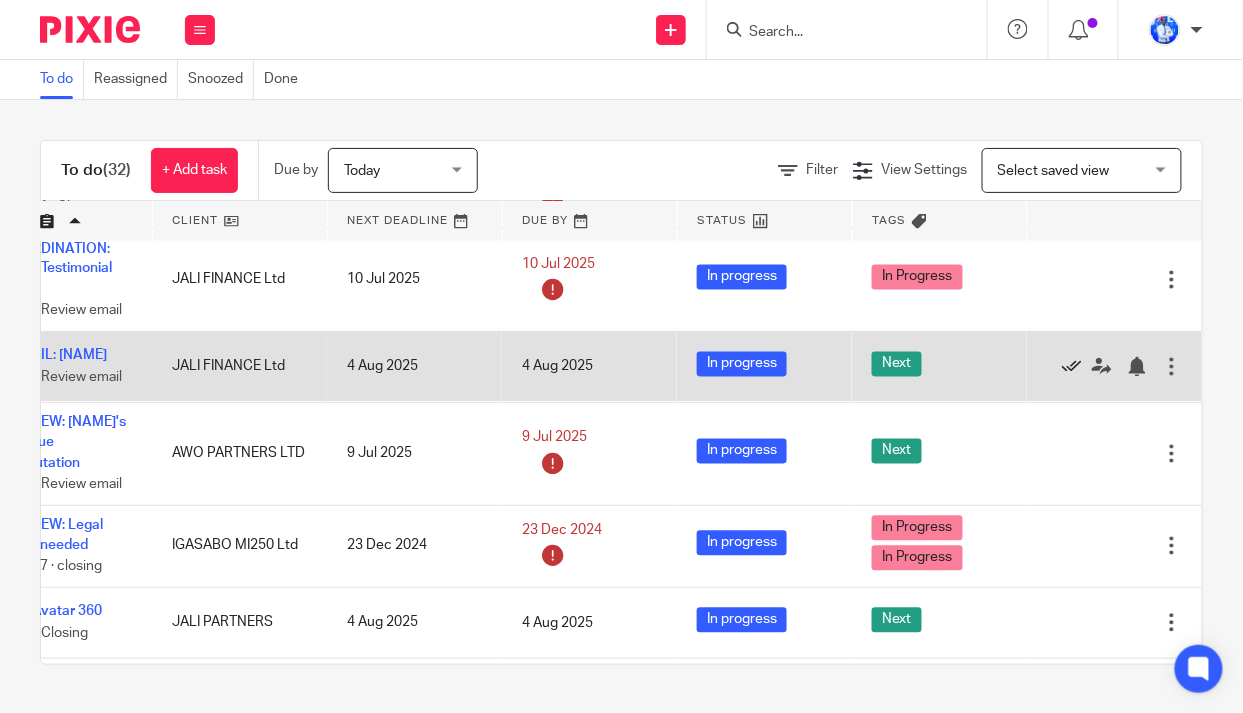 click at bounding box center [1072, 367] 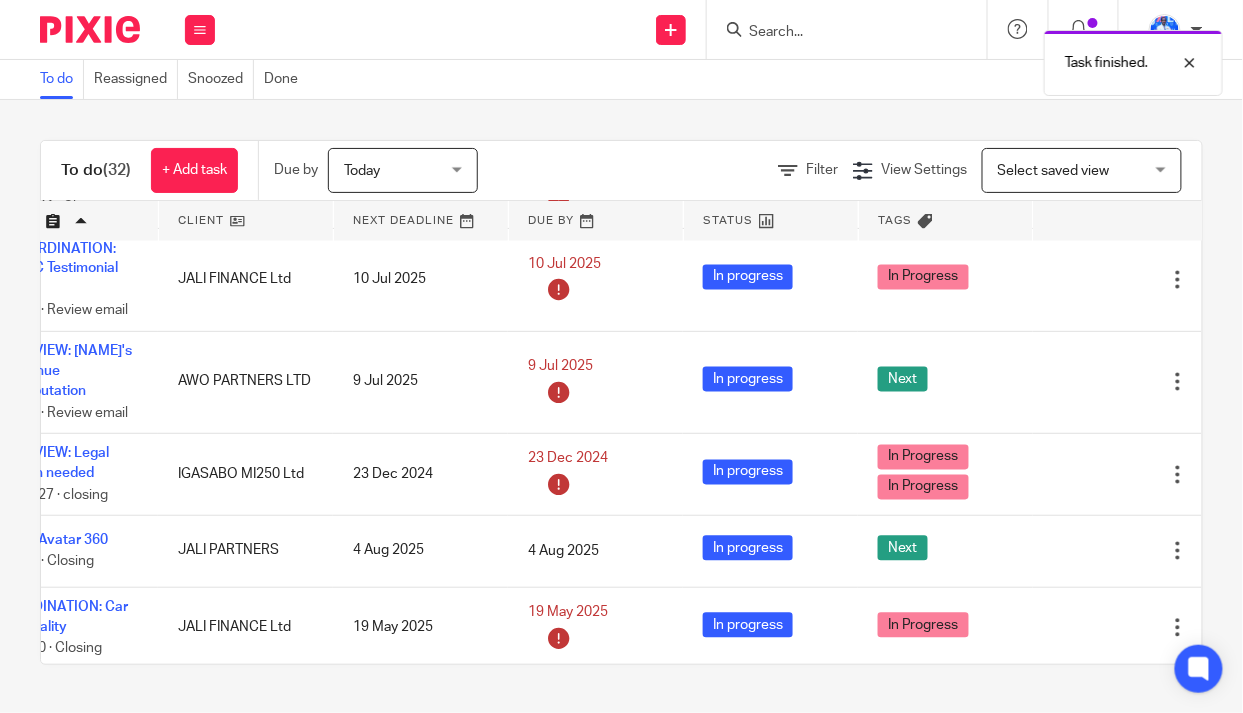 scroll, scrollTop: 909, scrollLeft: 0, axis: vertical 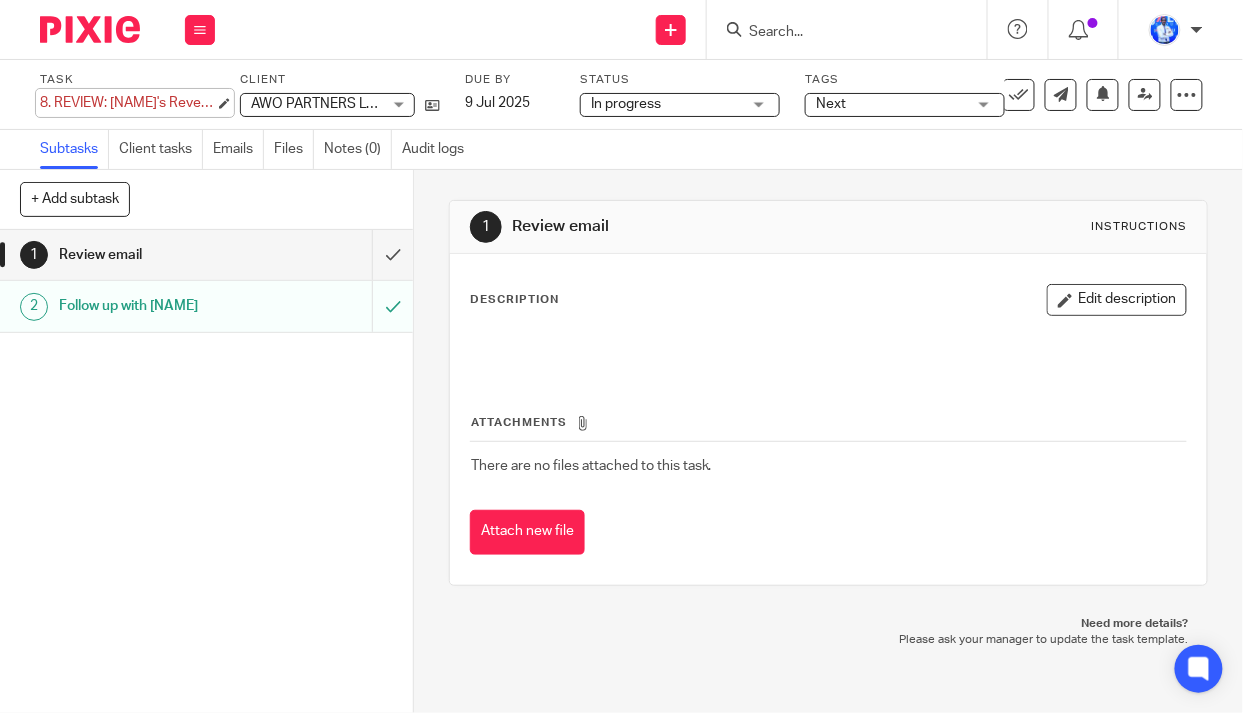 click on "8. REVIEW: Andrew's Revenue Computation   Save
8. REVIEW: Andrew's Revenue Computation" at bounding box center (127, 103) 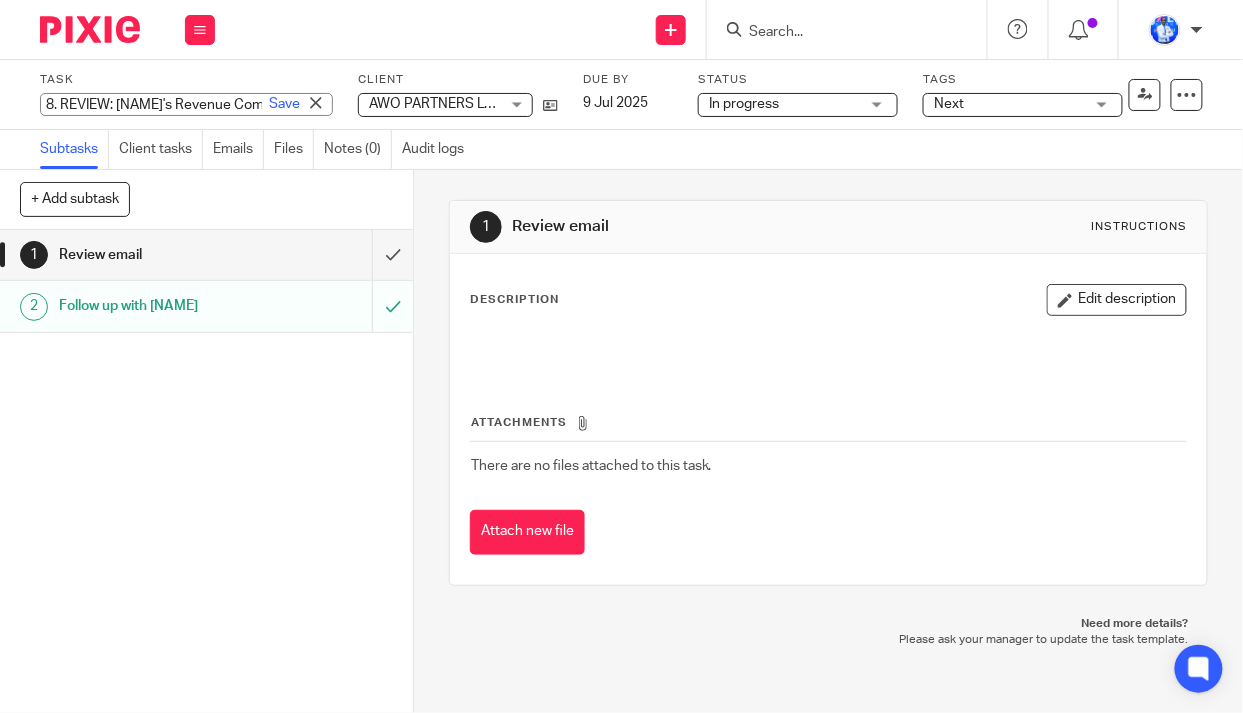 drag, startPoint x: 59, startPoint y: 105, endPoint x: 80, endPoint y: 95, distance: 23.259407 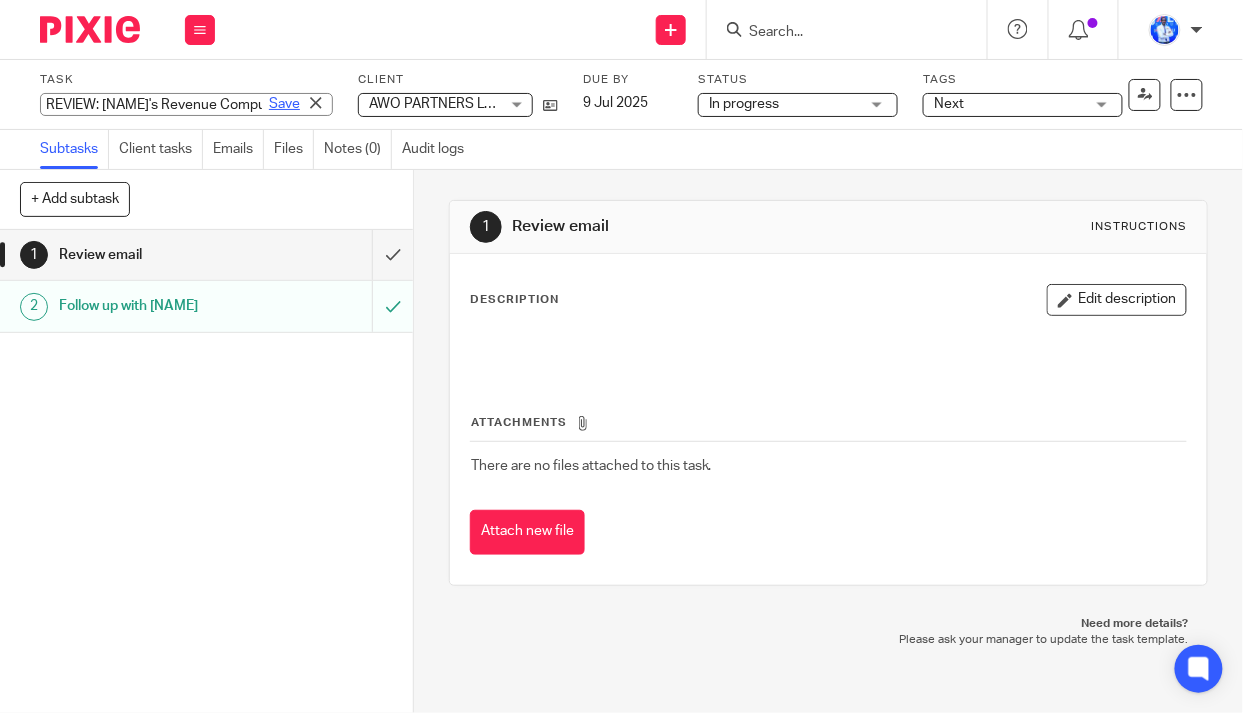 type on "REVIEW: Andrew's Revenue Computation" 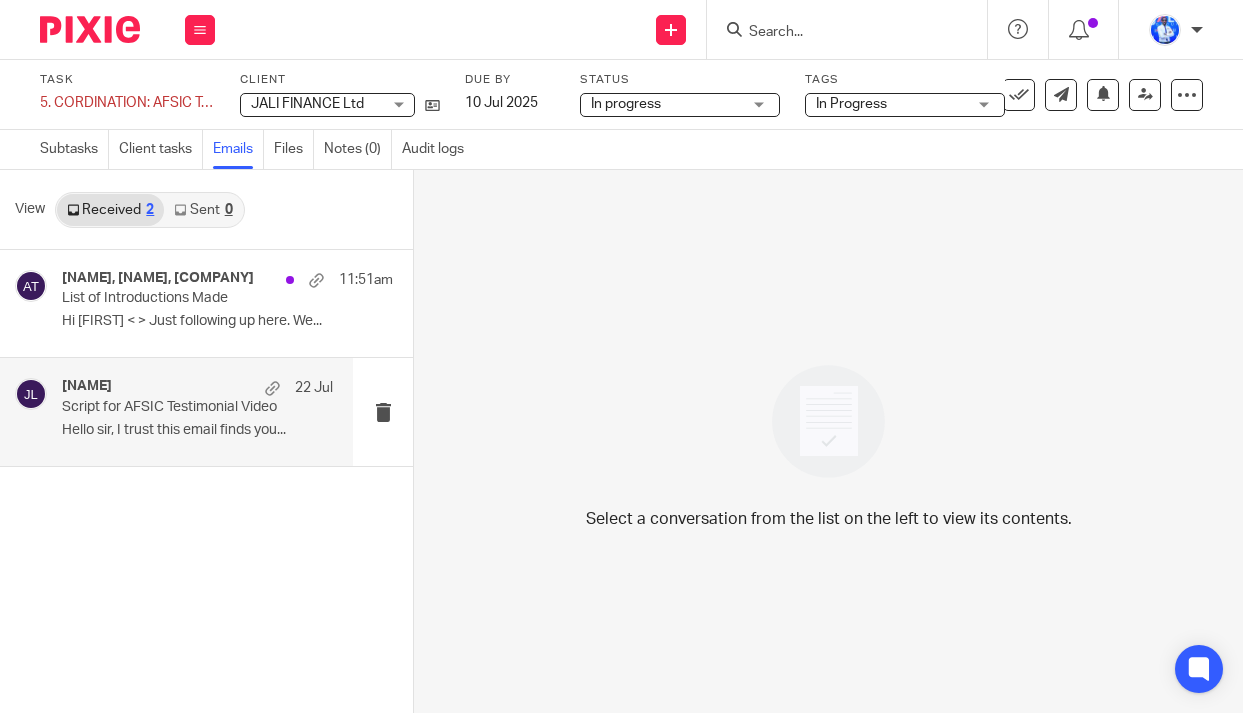 scroll, scrollTop: 0, scrollLeft: 0, axis: both 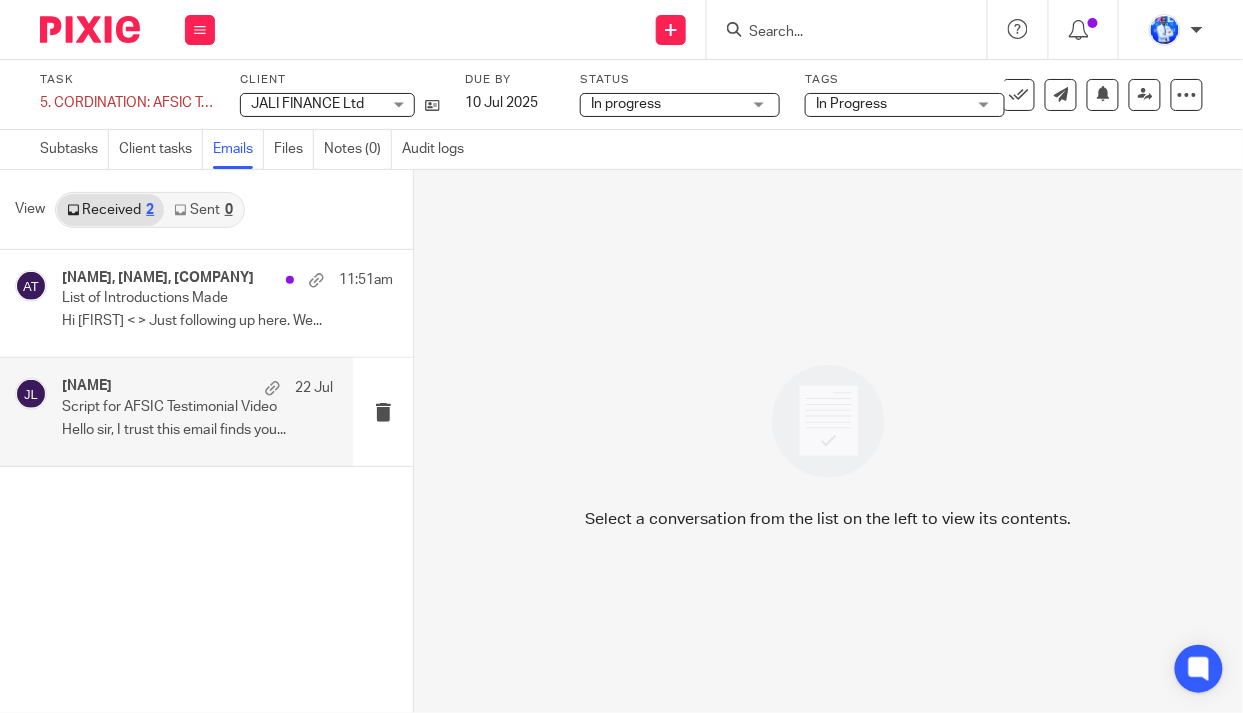 click on "Shakira Kamikazi
22 Jul   Script for AFSIC Testimonial Video   Hello sir,     I trust this email finds you..." at bounding box center [197, 411] 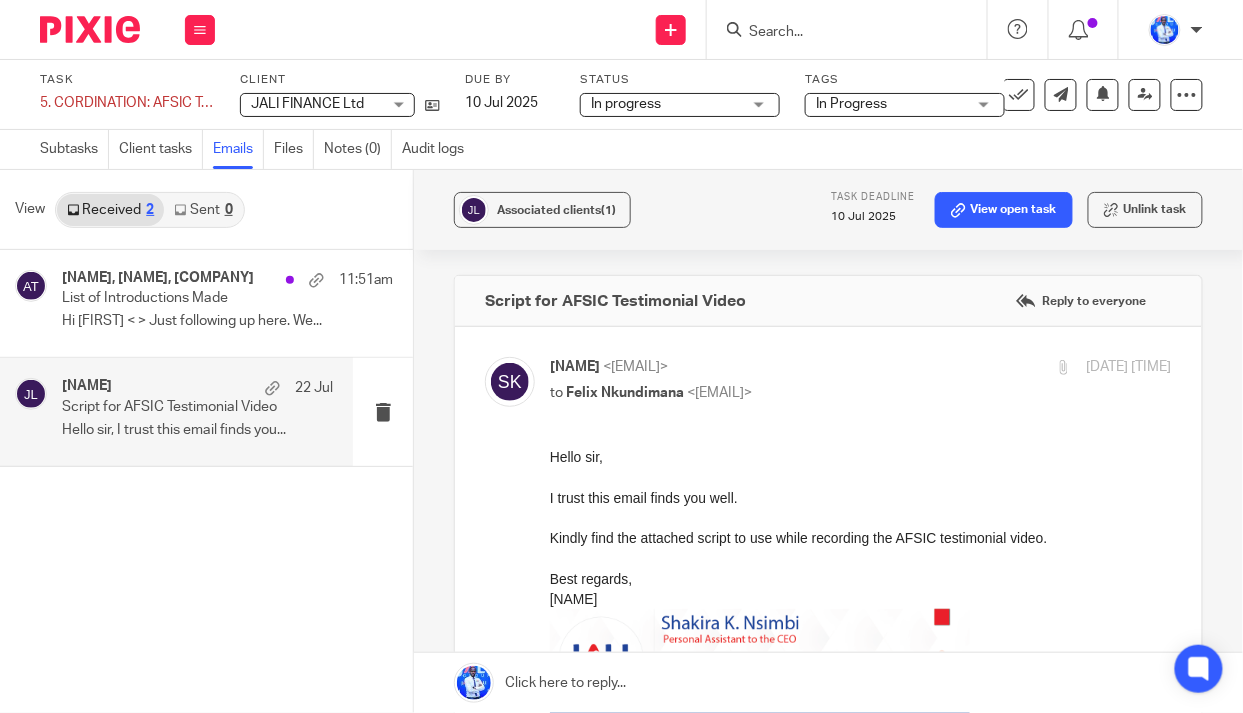 scroll, scrollTop: 0, scrollLeft: 0, axis: both 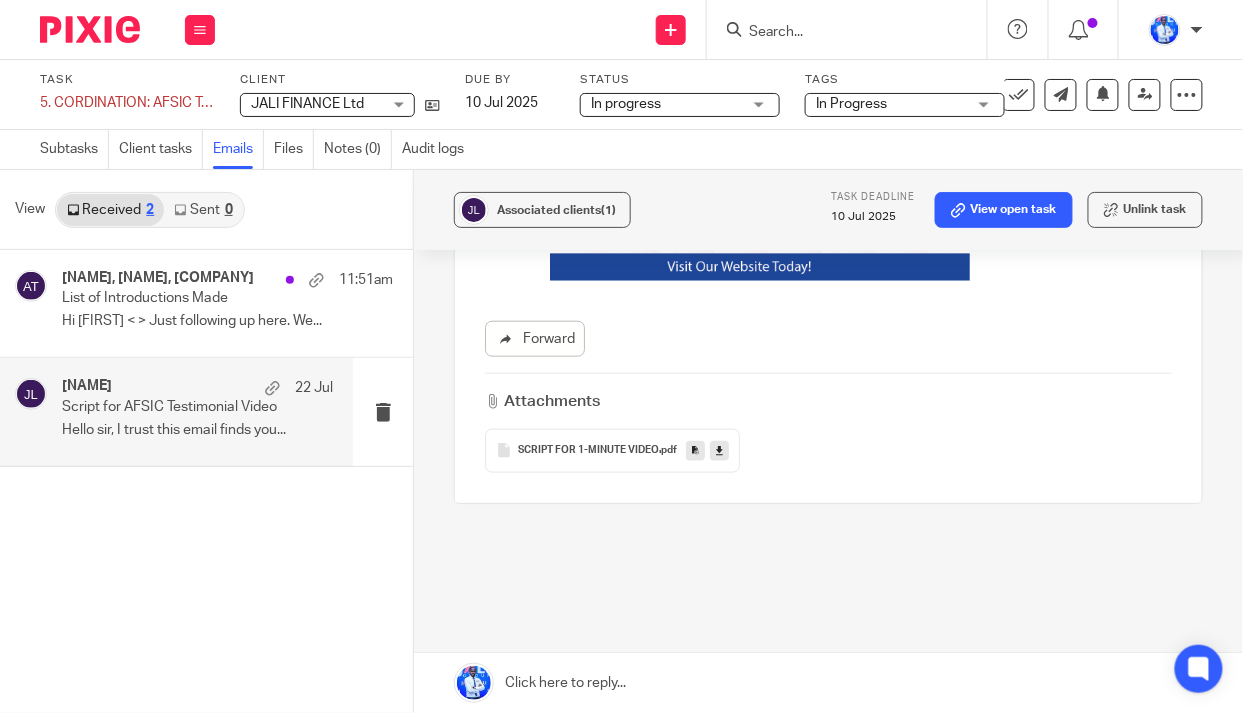click on "SCRIPT FOR 1-MINUTE VIDEO .pdf" at bounding box center [612, 451] 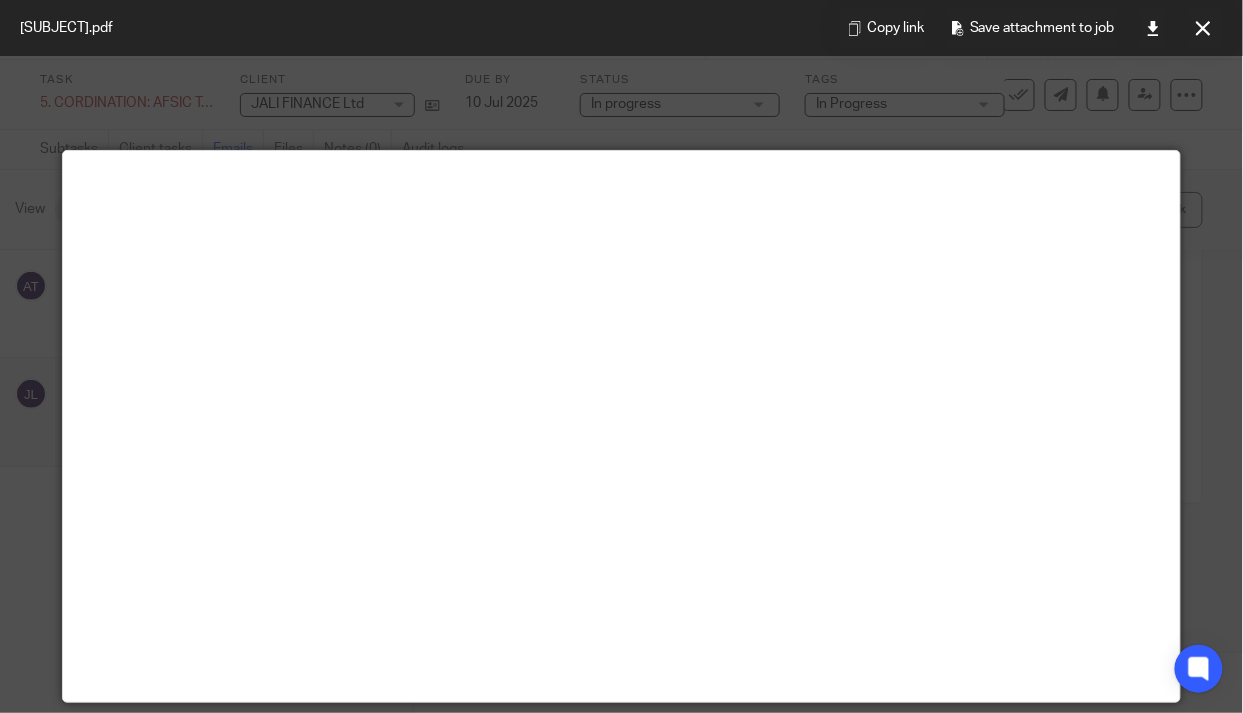 click at bounding box center (1203, 28) 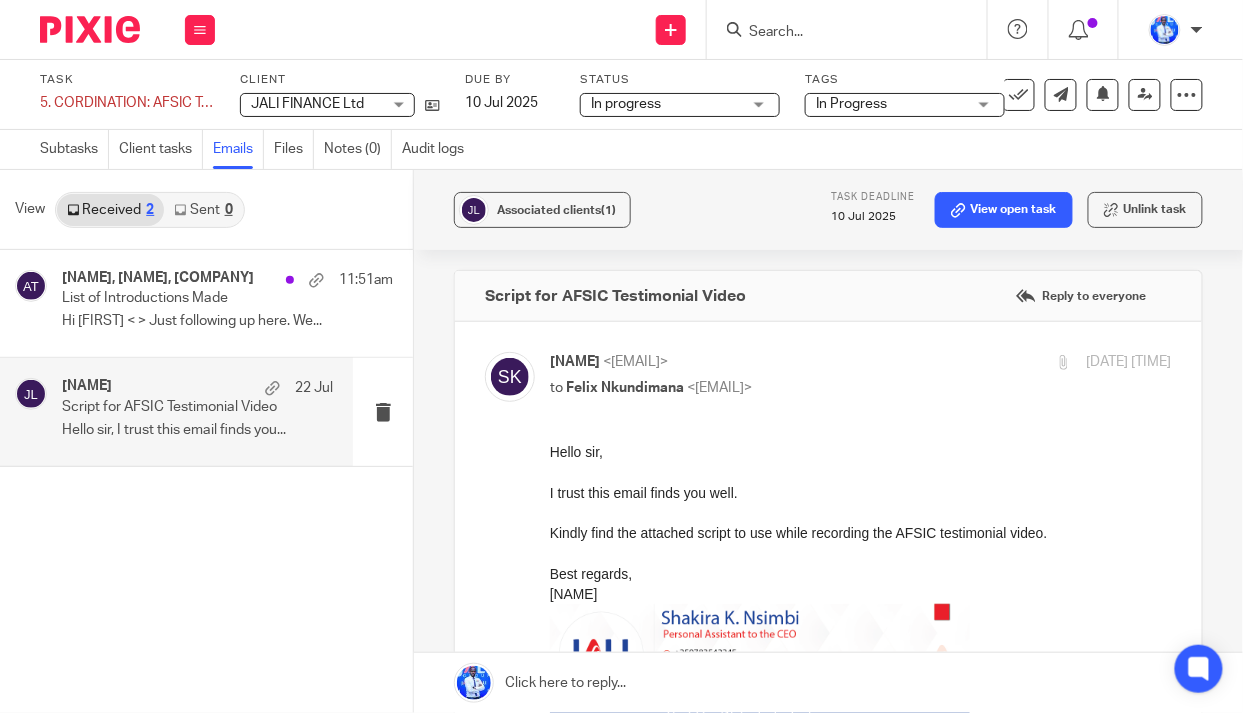 scroll, scrollTop: 0, scrollLeft: 0, axis: both 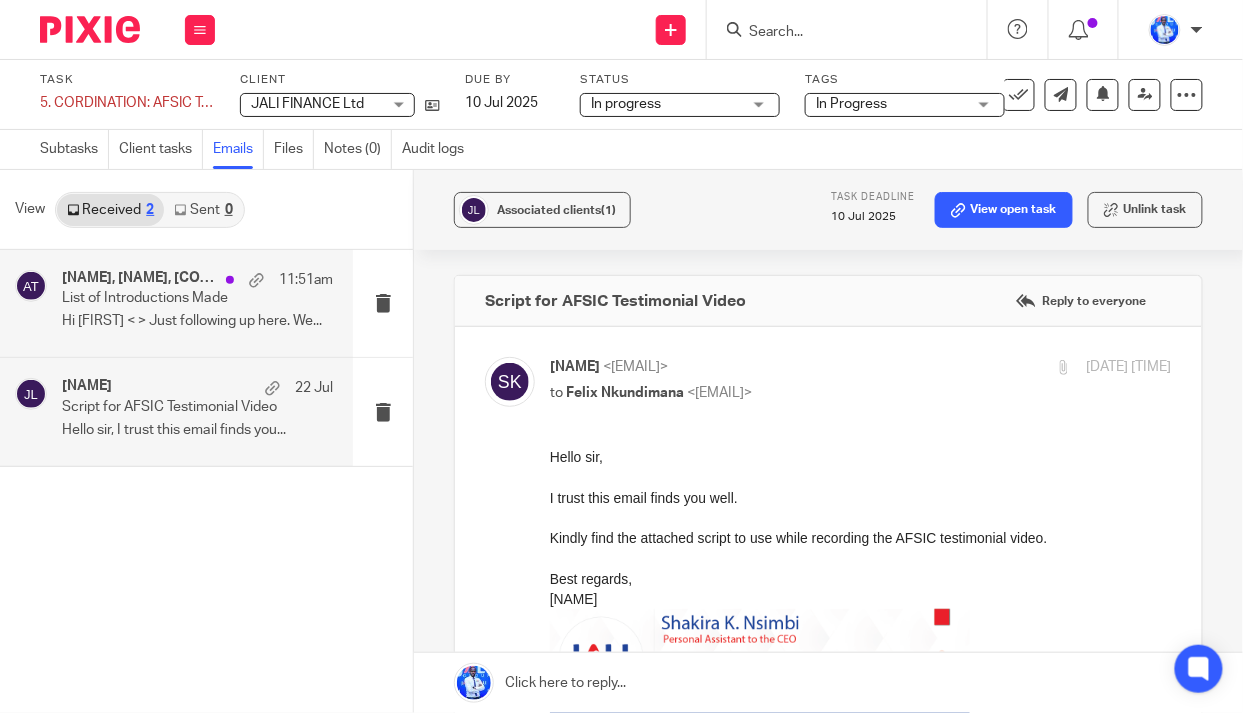 click on "List of Introductions Made" at bounding box center (170, 298) 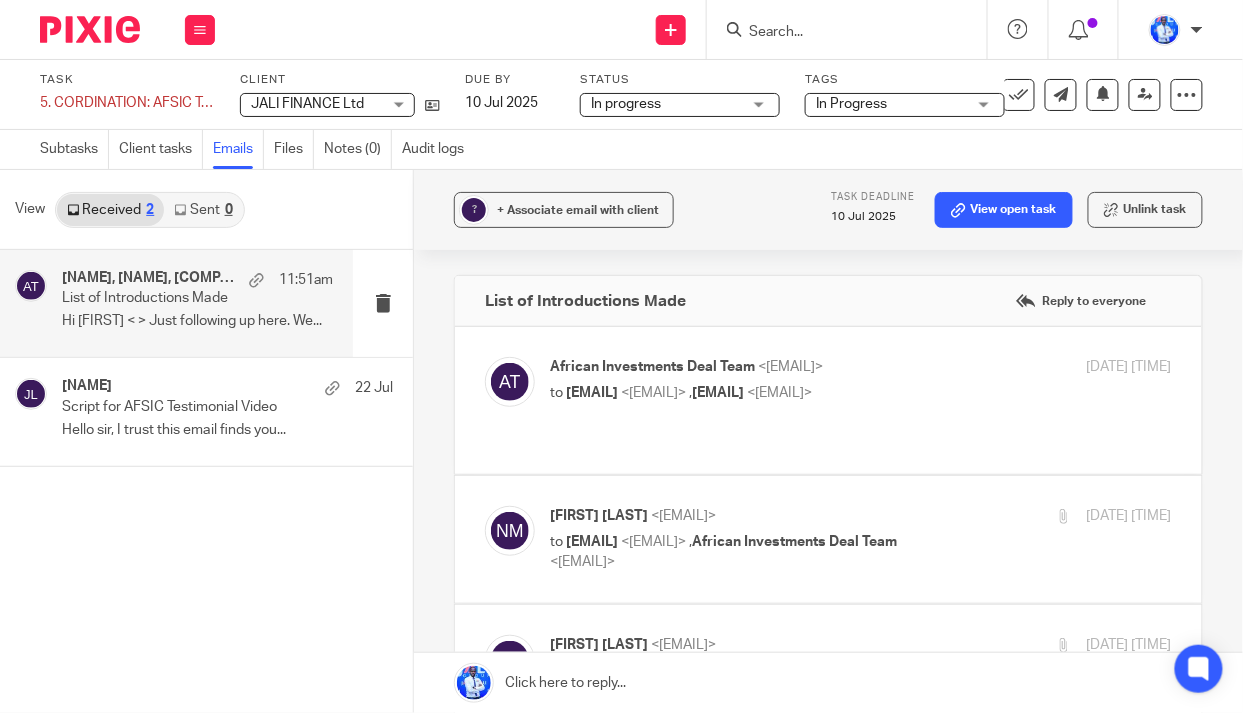 scroll, scrollTop: 0, scrollLeft: 0, axis: both 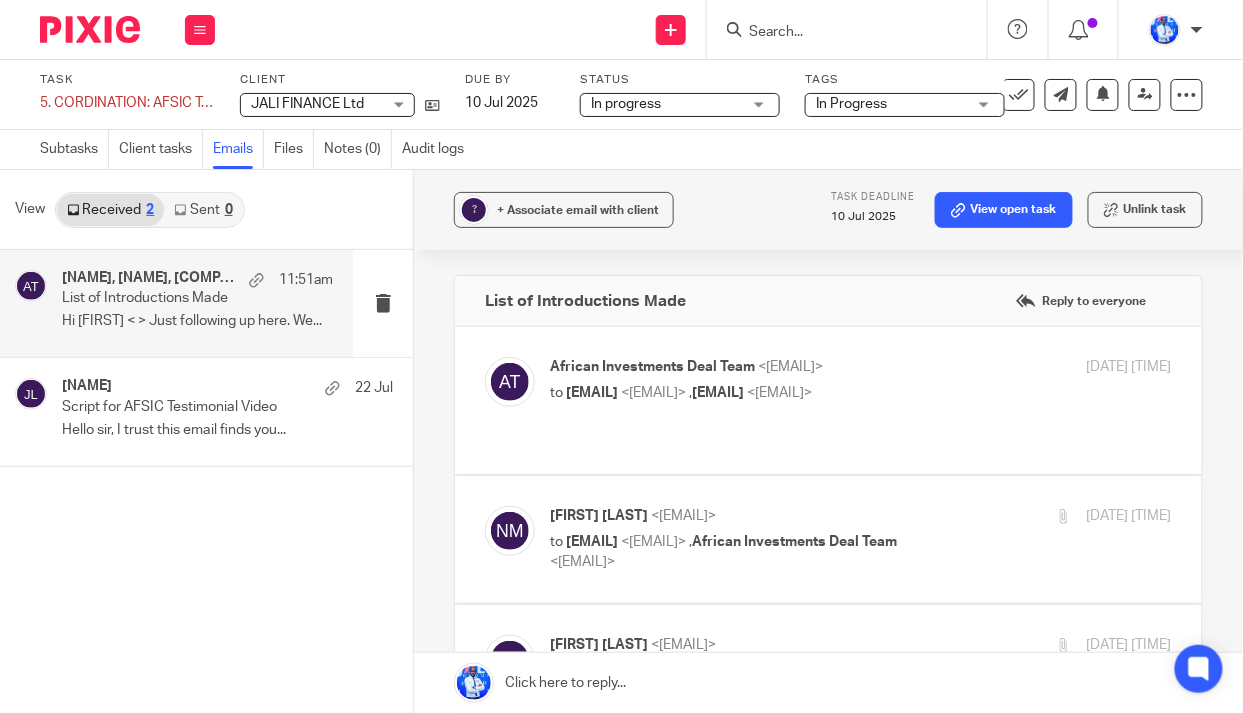 click on "to
felix@jaligroup.rw
<felix@jaligroup.rw>   ,
investments@africaninvestments.co
<investments@africaninvestments.co>" at bounding box center [757, 393] 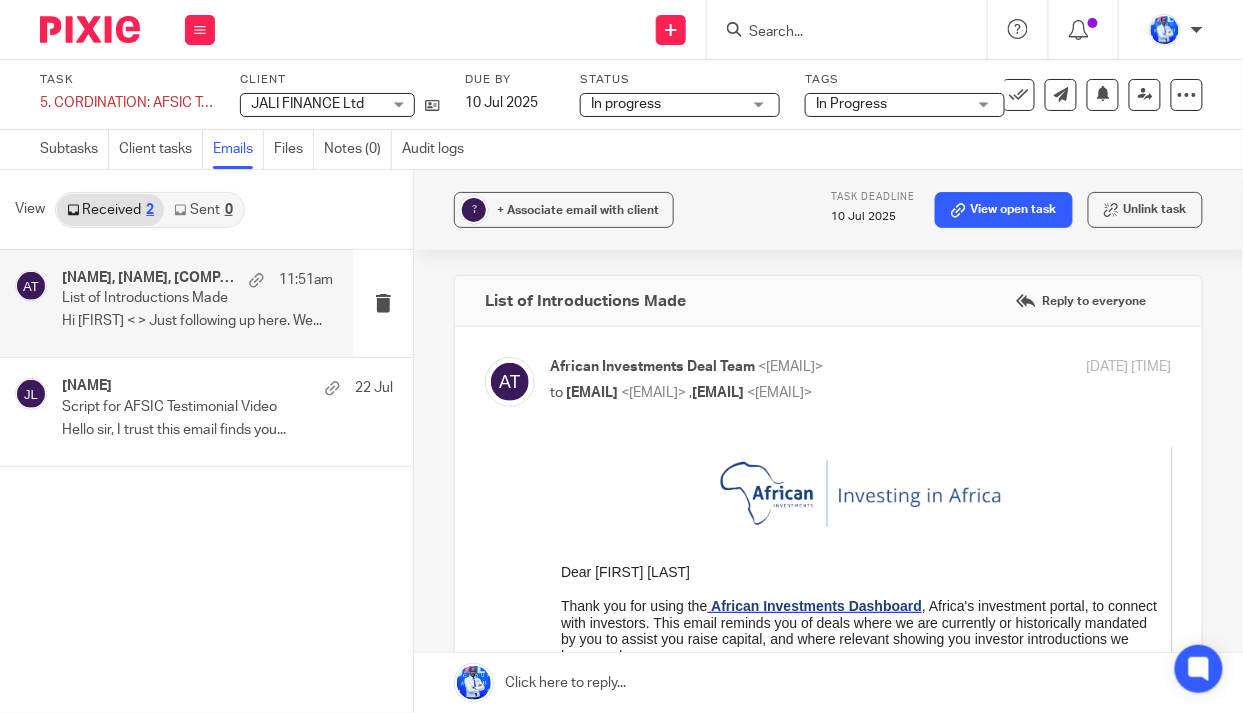 scroll, scrollTop: 0, scrollLeft: 0, axis: both 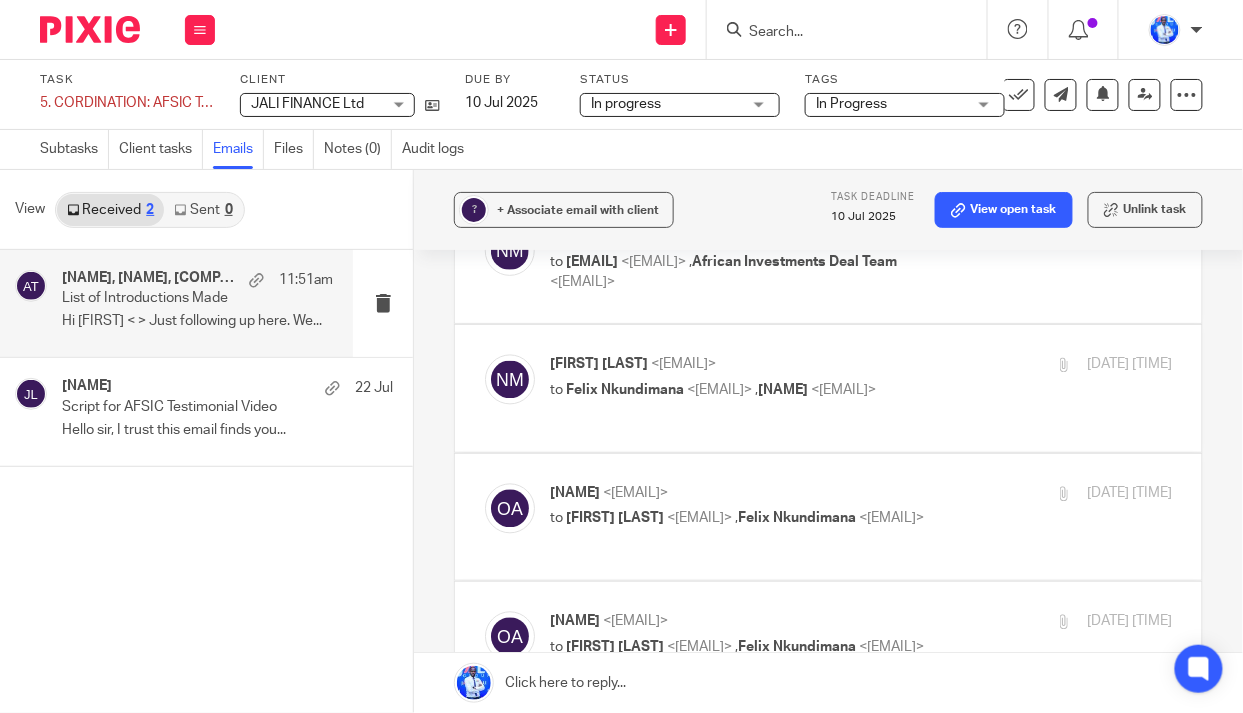 click on "to
felix@jaligroup.rw
<felix@jaligroup.rw>   ,
African Investments Deal Team
<investments@africaninvestments.co>" at bounding box center (757, 272) 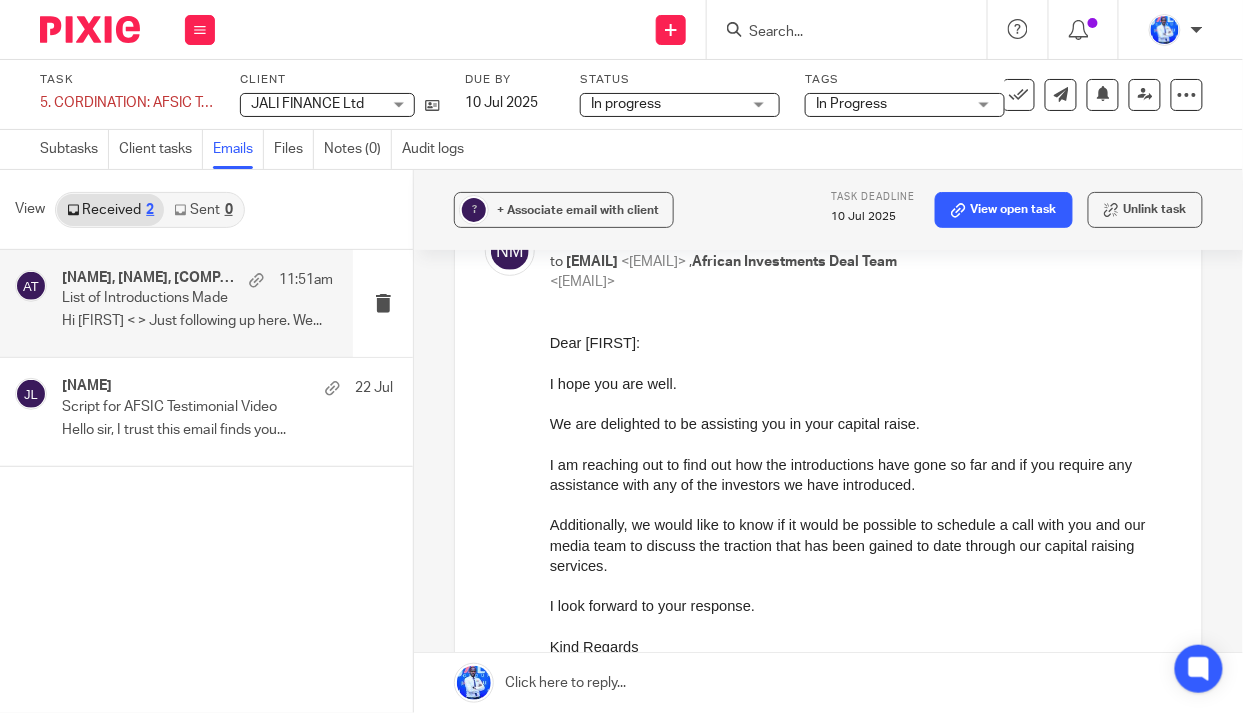 scroll, scrollTop: 0, scrollLeft: 0, axis: both 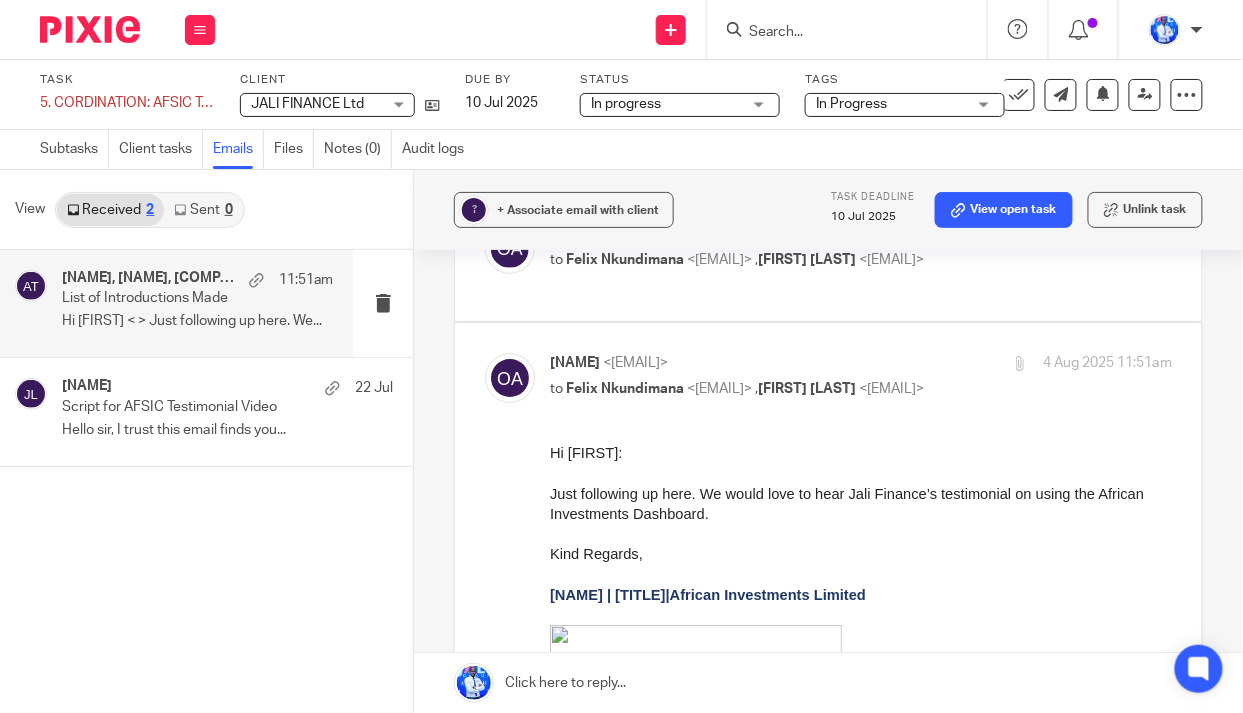 click on "to
Felix Nkundimana
<felix@jaligroup.rw>   ,
Nombulelo Maselana
<nombulelo@africaninvestments.co>" at bounding box center (757, 260) 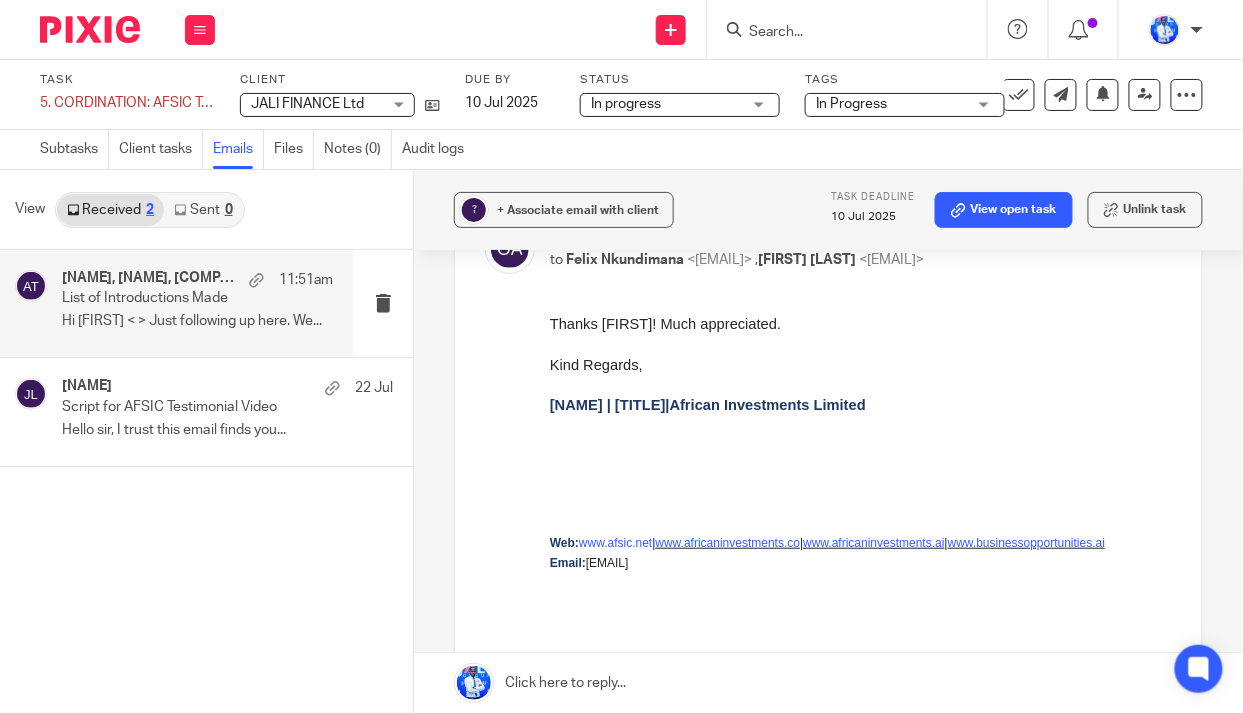 scroll, scrollTop: 0, scrollLeft: 0, axis: both 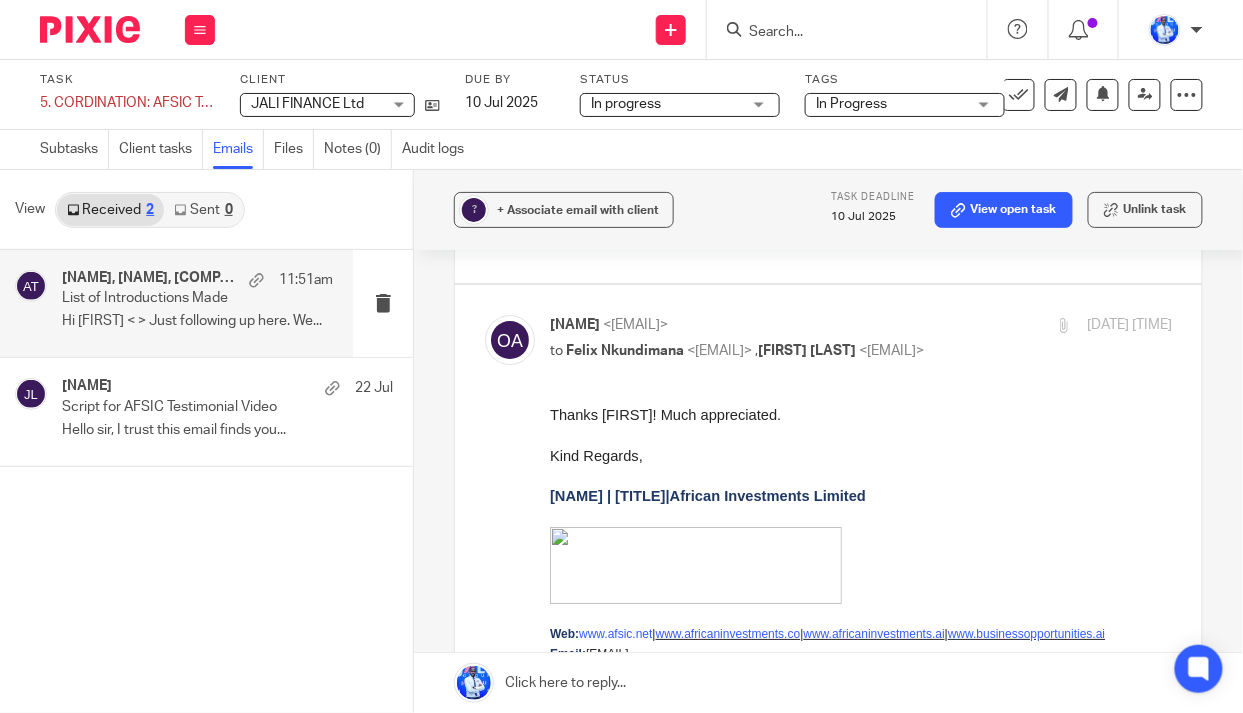 click on "to
Nombulelo Maselana
<nombulelo@africaninvestments.co>   ,
Felix Nkundimana
<felix@jaligroup.rw>" at bounding box center [757, 222] 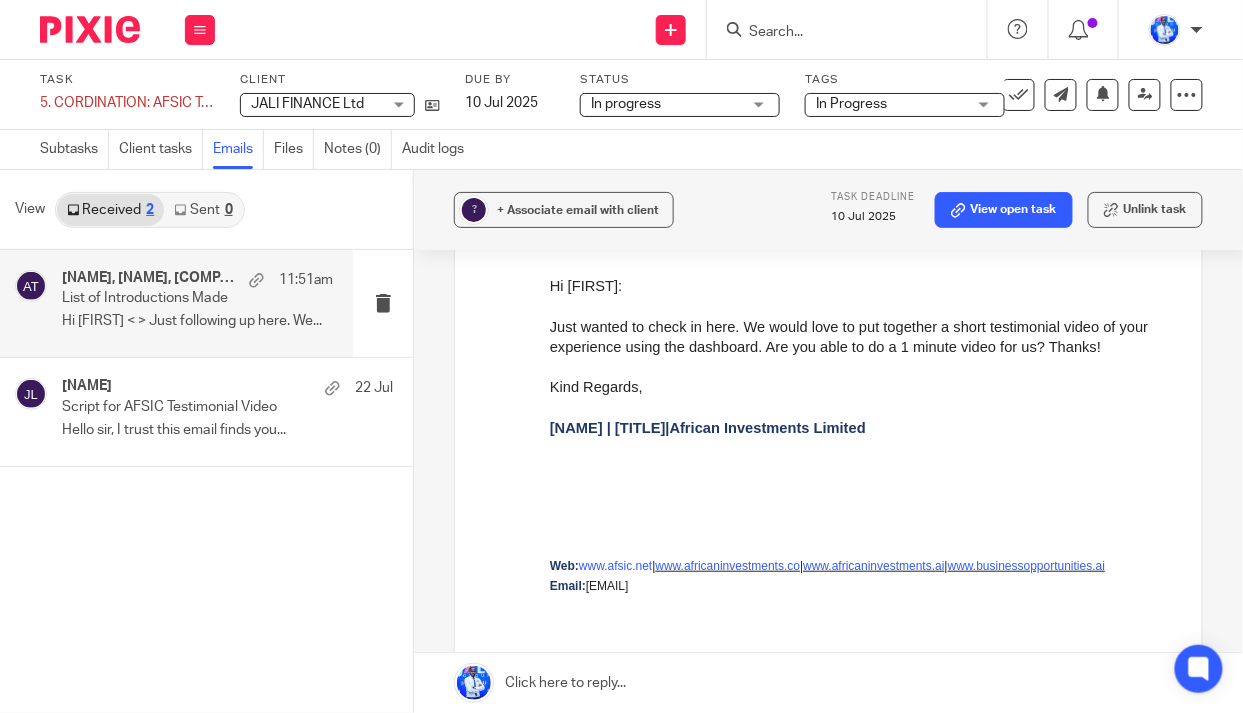scroll, scrollTop: 0, scrollLeft: 0, axis: both 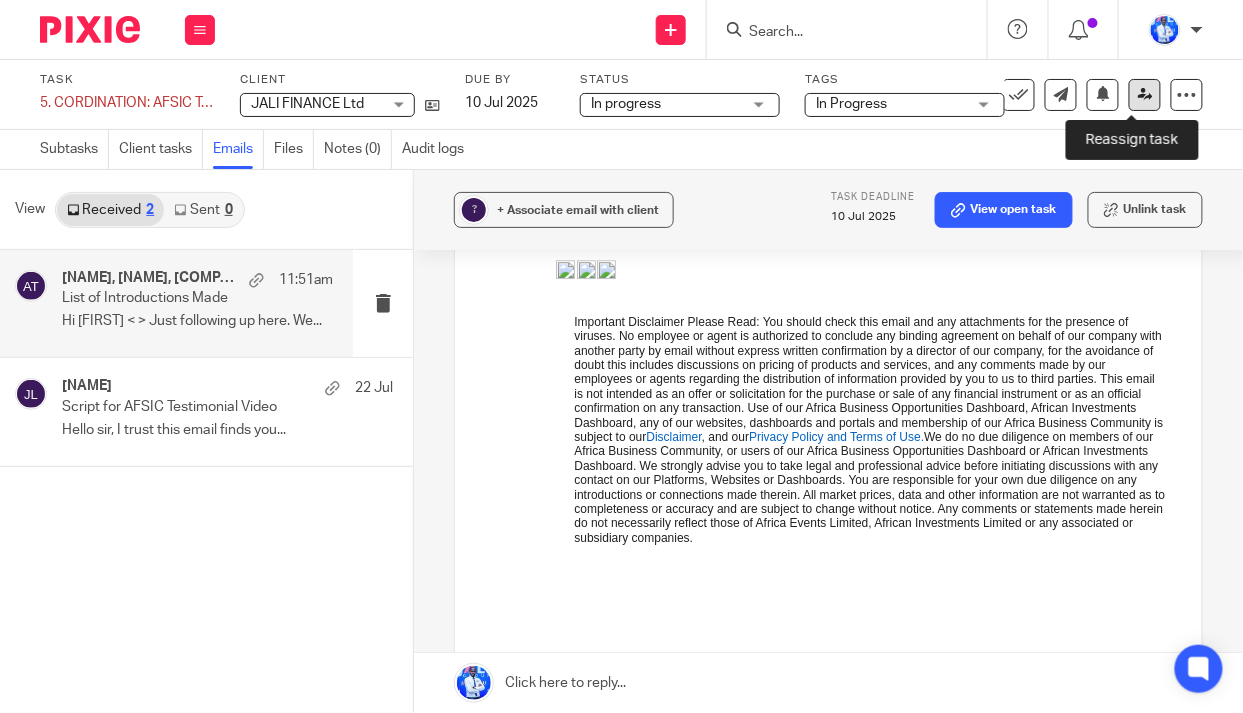 click at bounding box center (1145, 94) 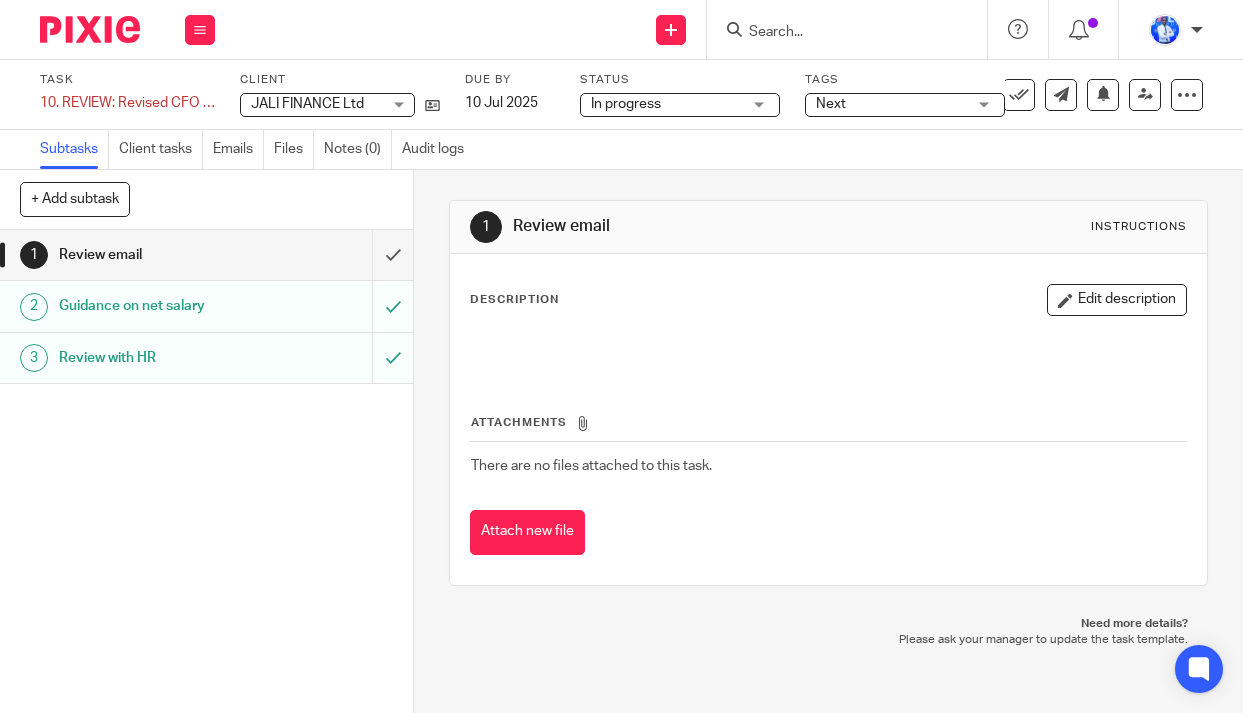 scroll, scrollTop: 0, scrollLeft: 0, axis: both 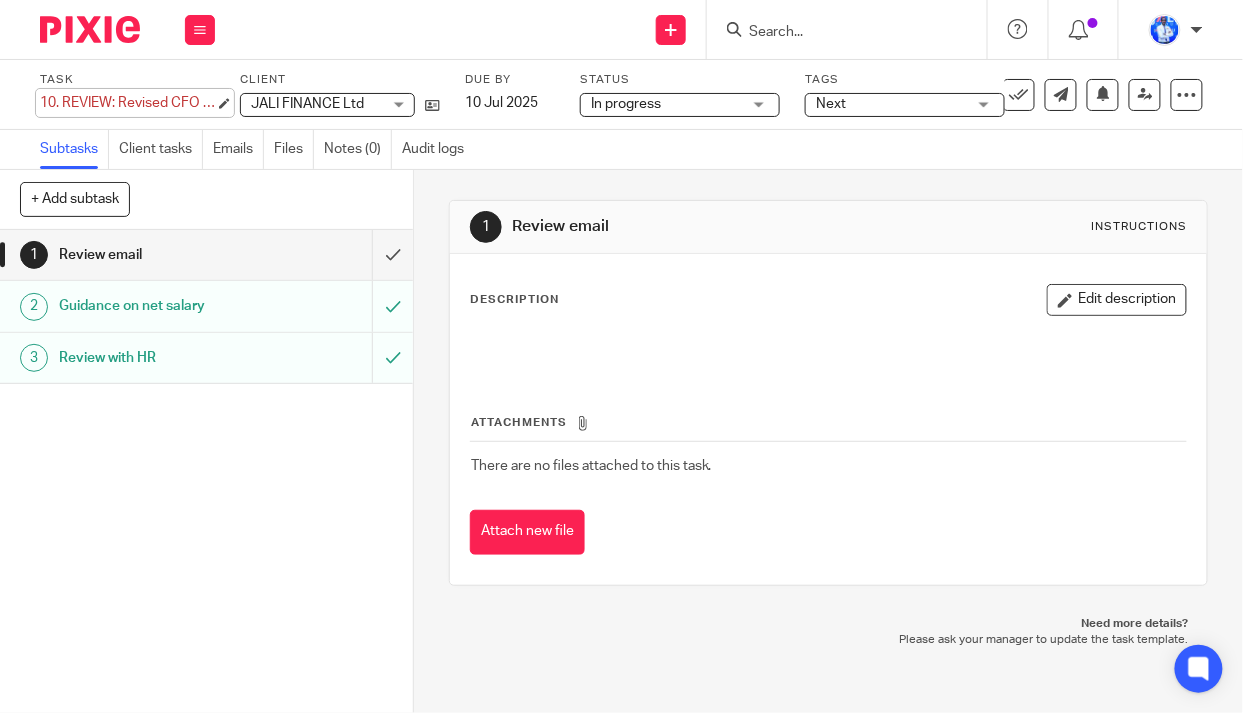 click on "10. REVIEW: Revised CFO Employment Contract   Save
10. REVIEW: Revised CFO Employment Contract" at bounding box center (127, 103) 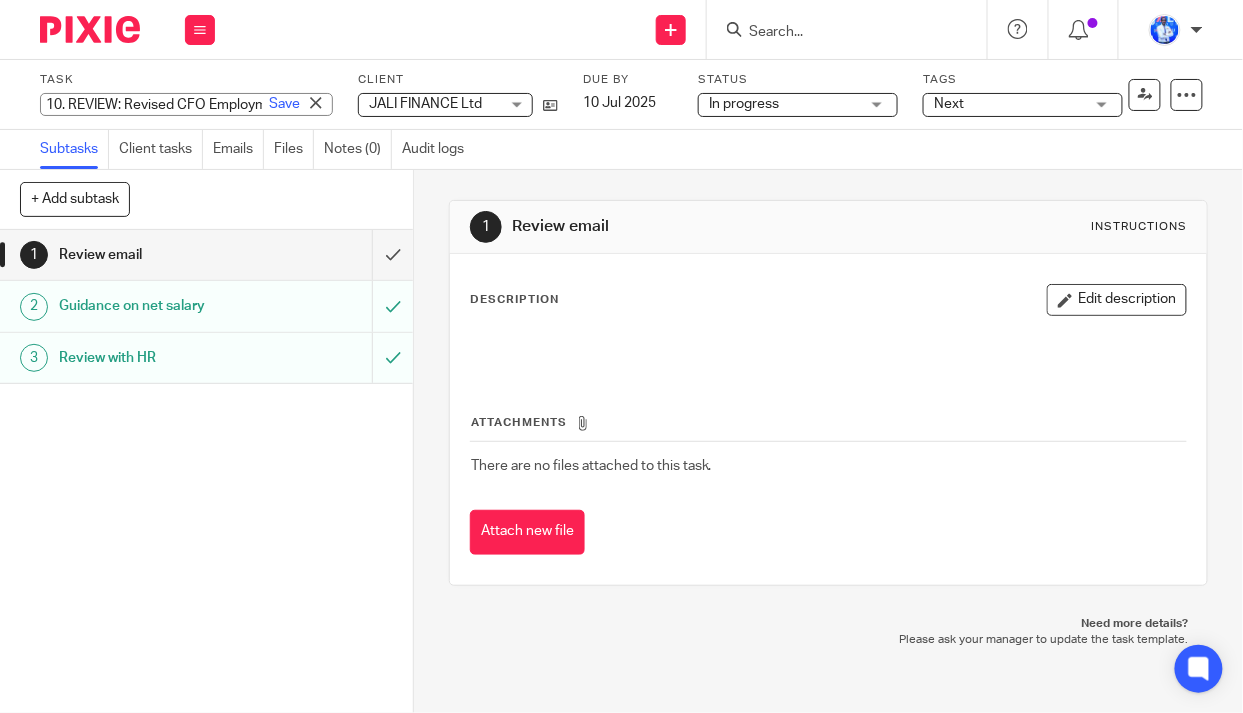 click on "10. REVIEW: Revised CFO Employment Contract" at bounding box center (186, 104) 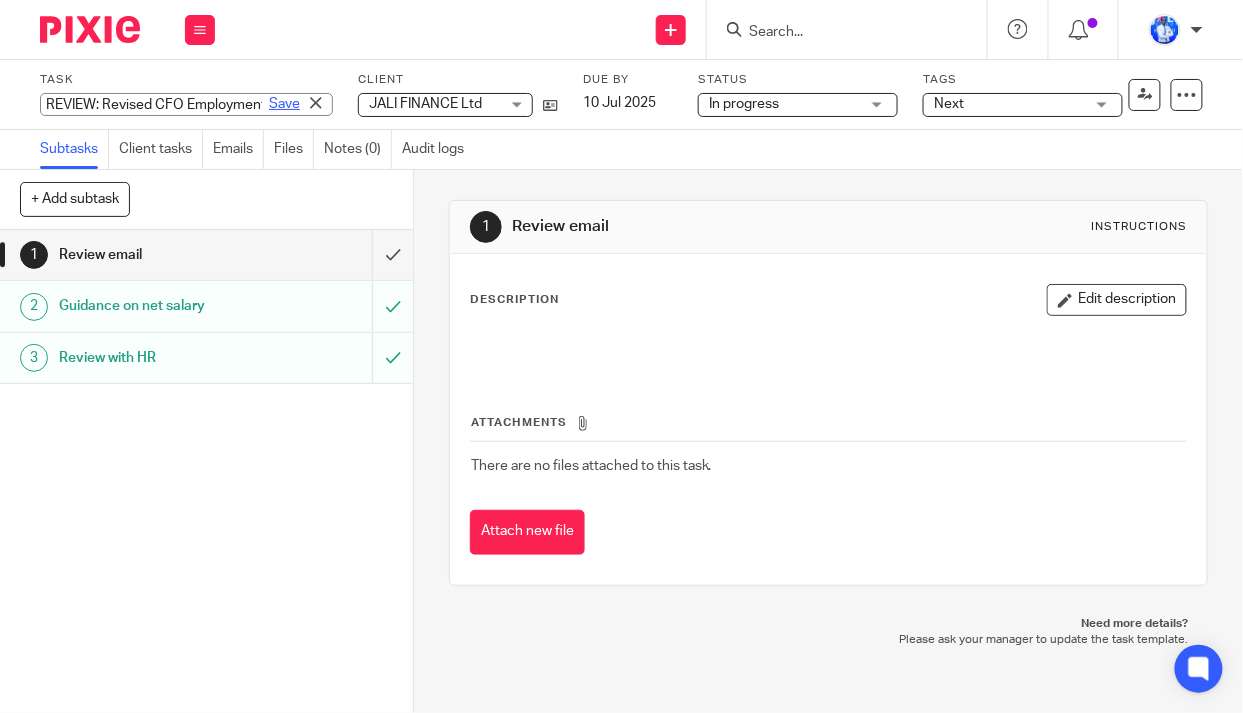 type on "REVIEW: Revised CFO Employment Contract" 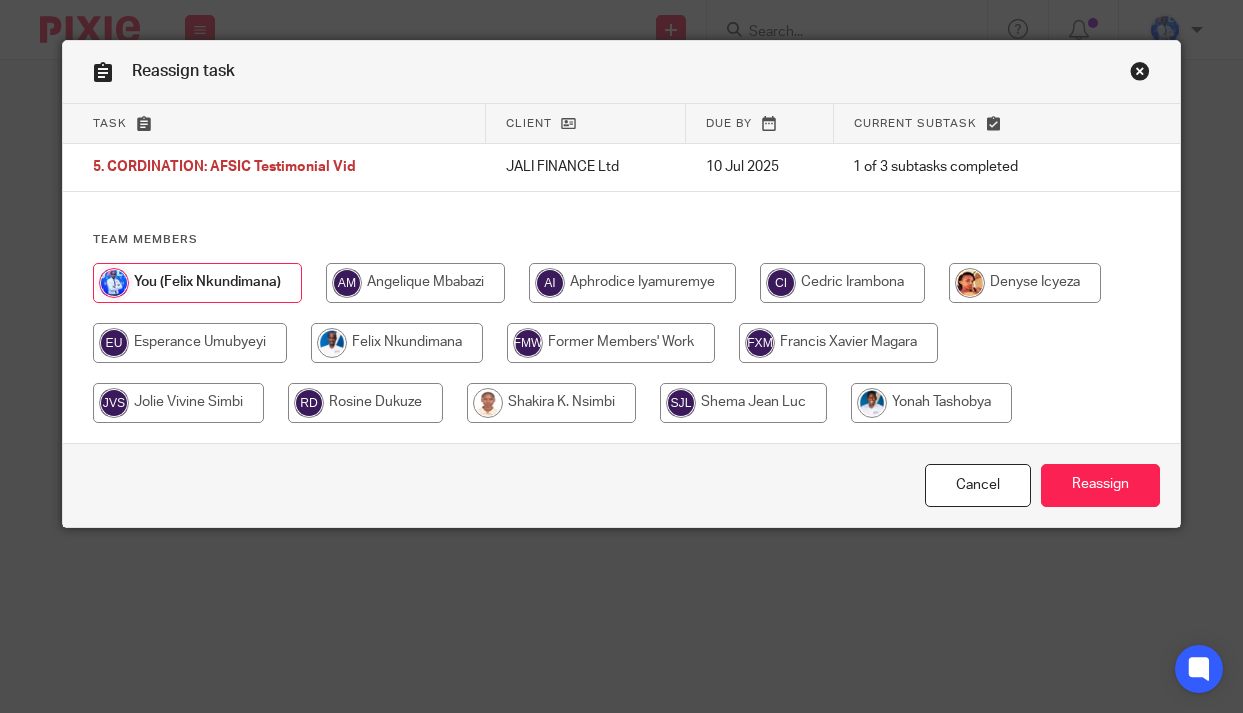 scroll, scrollTop: 0, scrollLeft: 0, axis: both 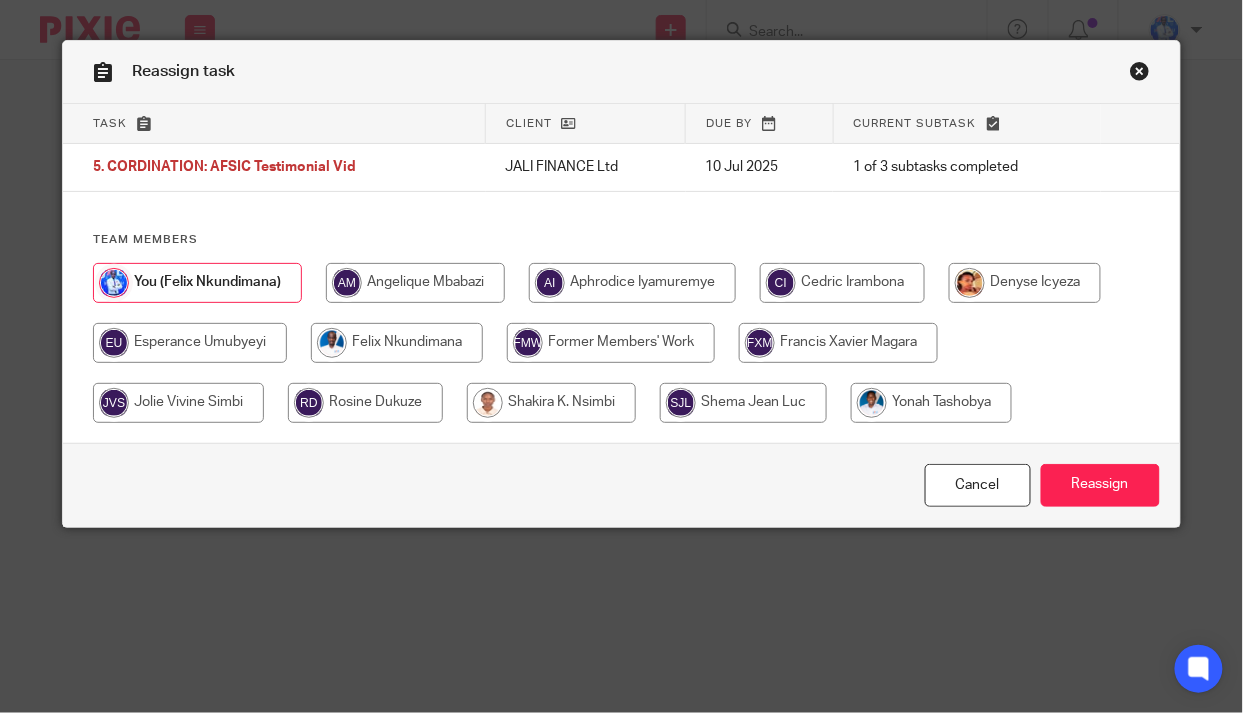 click at bounding box center [551, 403] 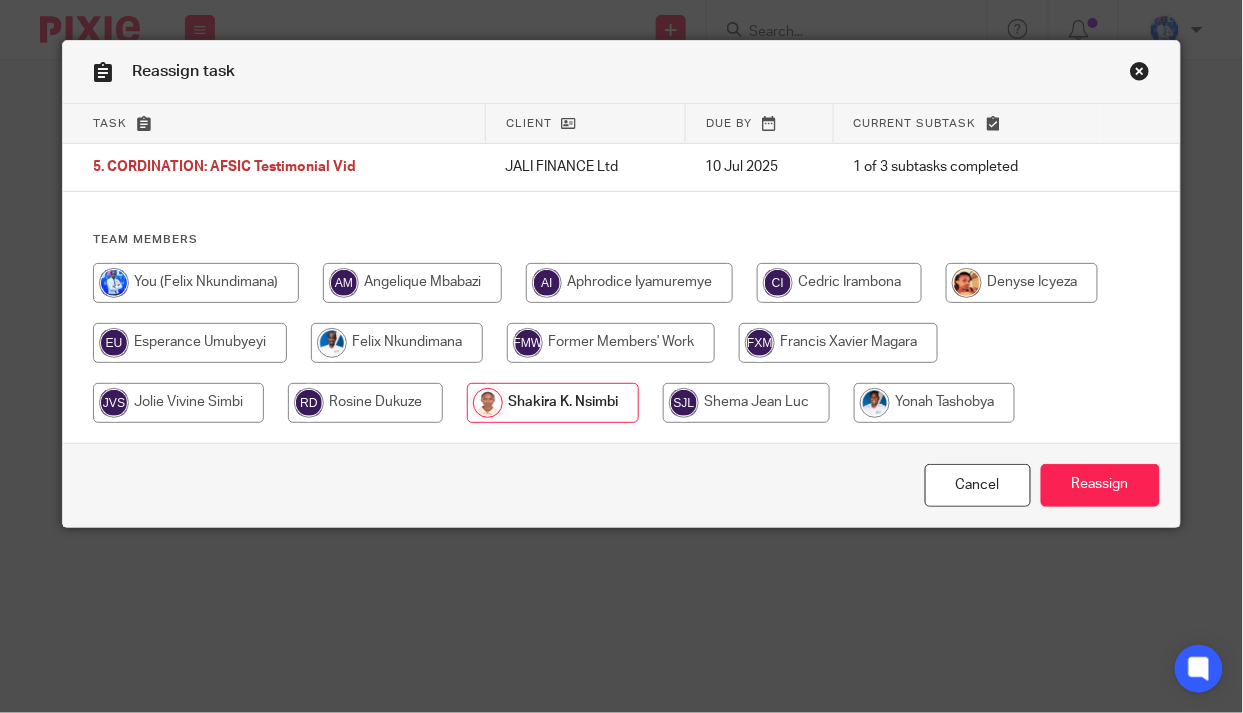 click at bounding box center [1140, 74] 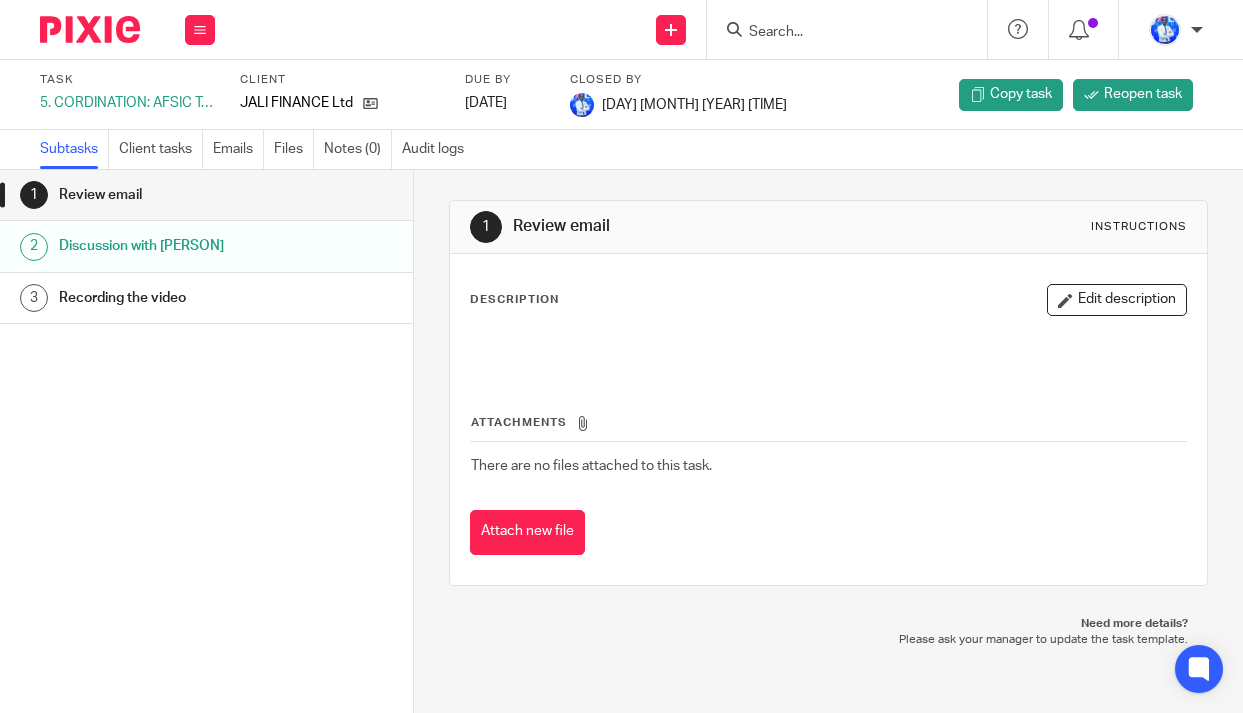 scroll, scrollTop: 0, scrollLeft: 0, axis: both 